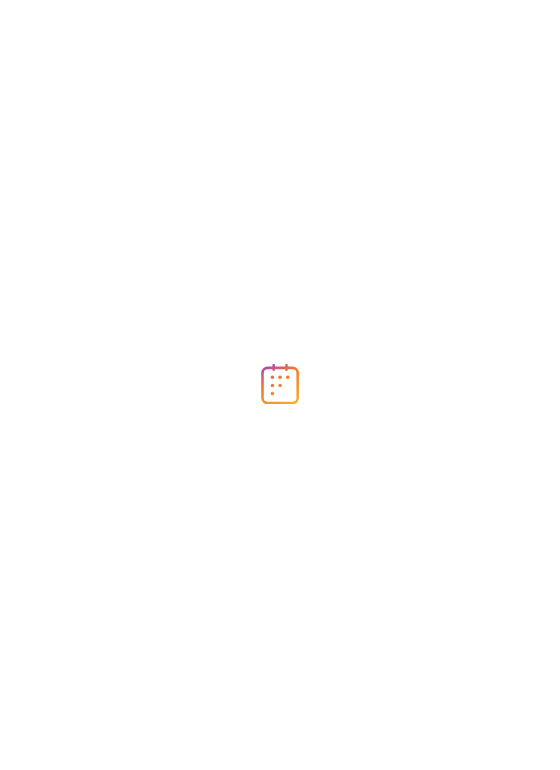 scroll, scrollTop: 0, scrollLeft: 0, axis: both 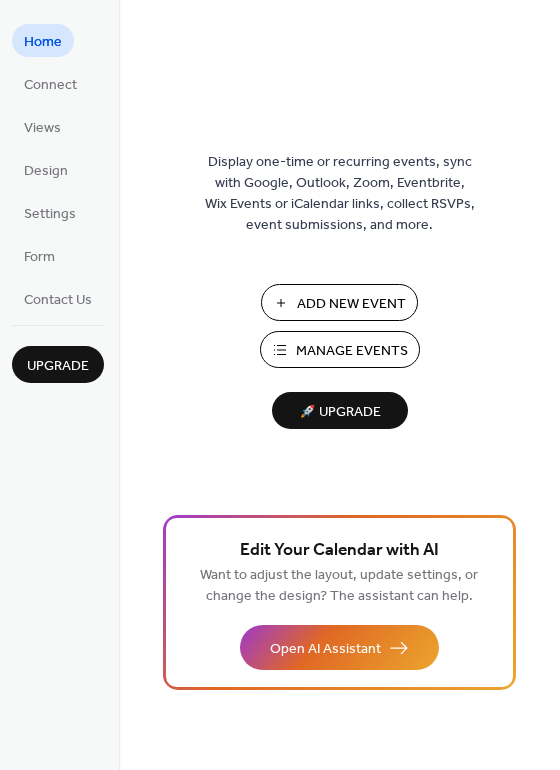 click on "Manage Events" at bounding box center (352, 351) 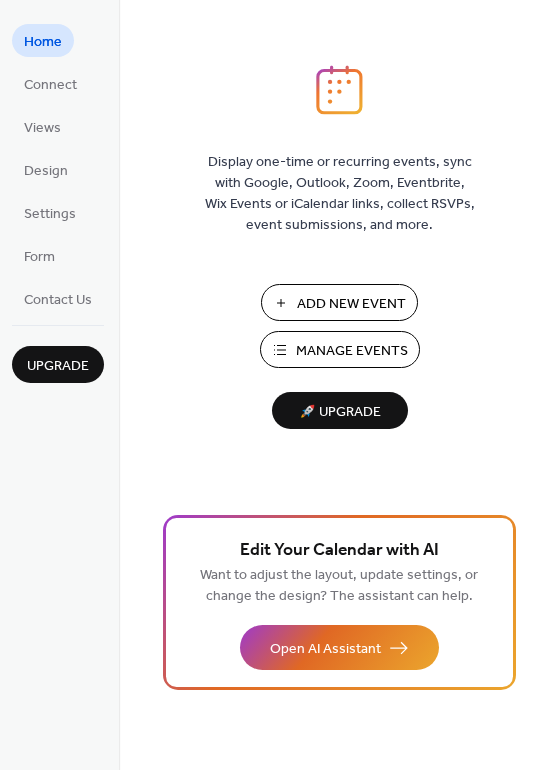 click on "Display one-time or recurring events, sync with Google, Outlook, Zoom, Eventbrite, Wix Events or iCalendar links, collect RSVPs, event submissions, and more. Add New Event Manage Events 🚀 Upgrade" at bounding box center (339, 417) 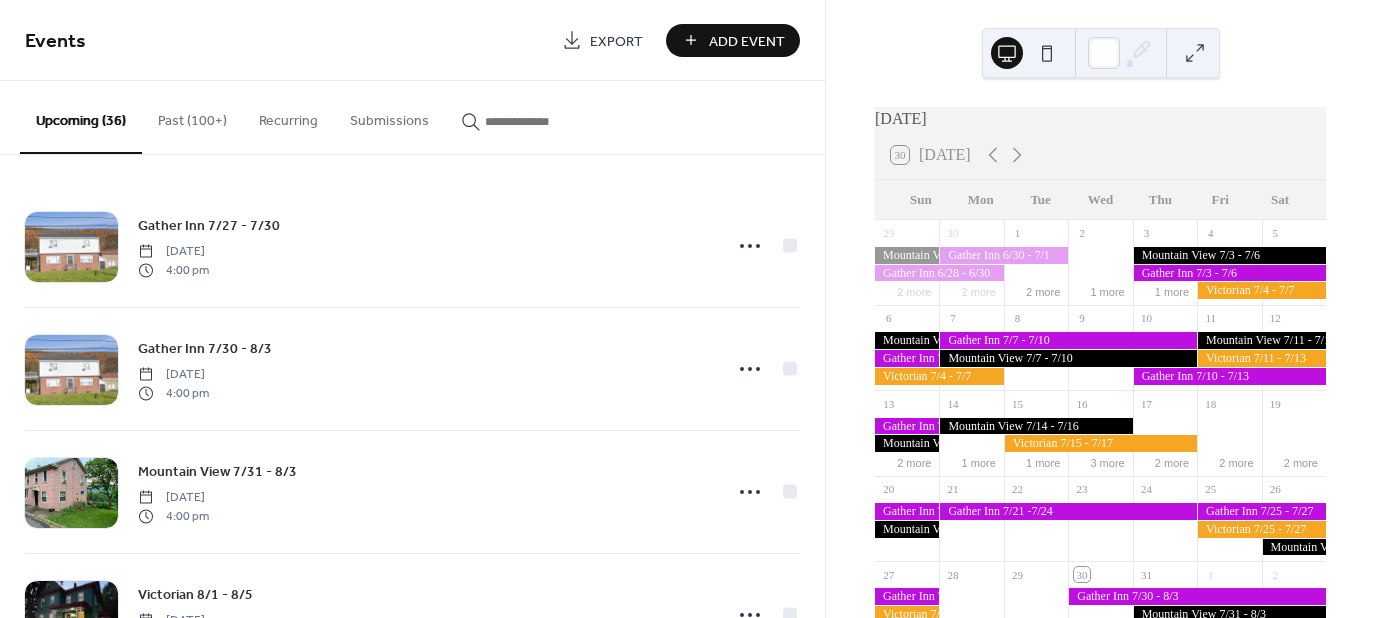 scroll, scrollTop: 0, scrollLeft: 0, axis: both 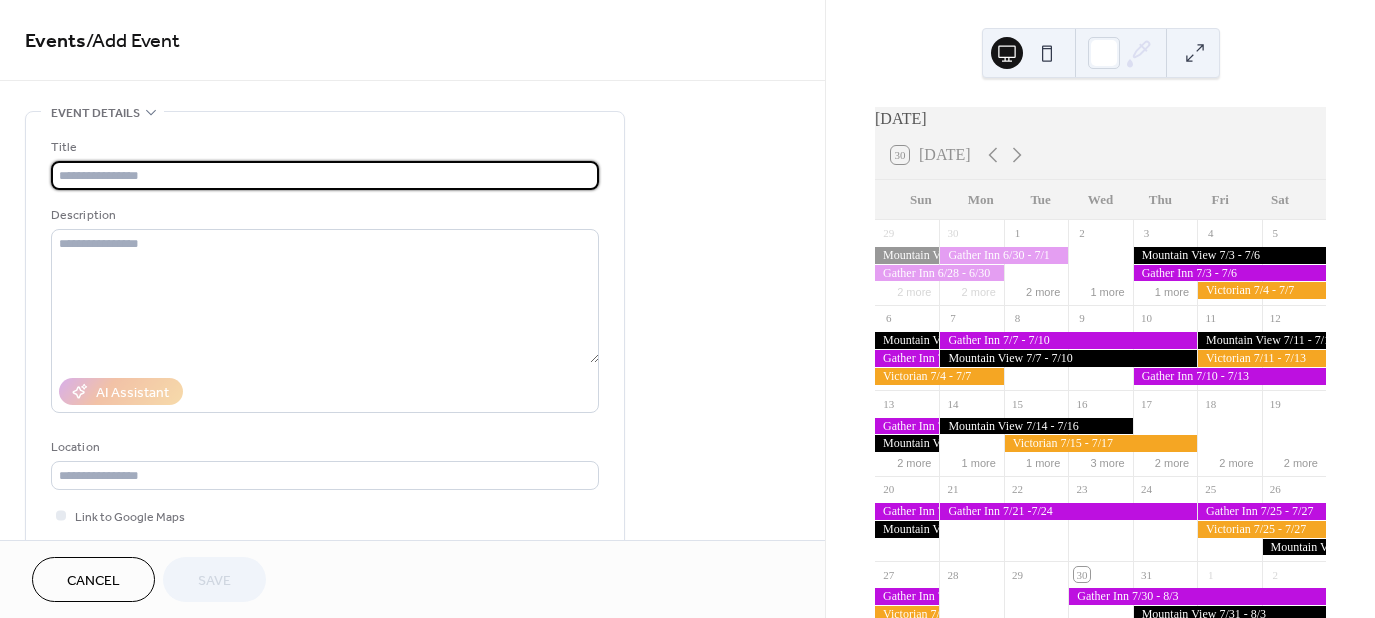 click at bounding box center [325, 175] 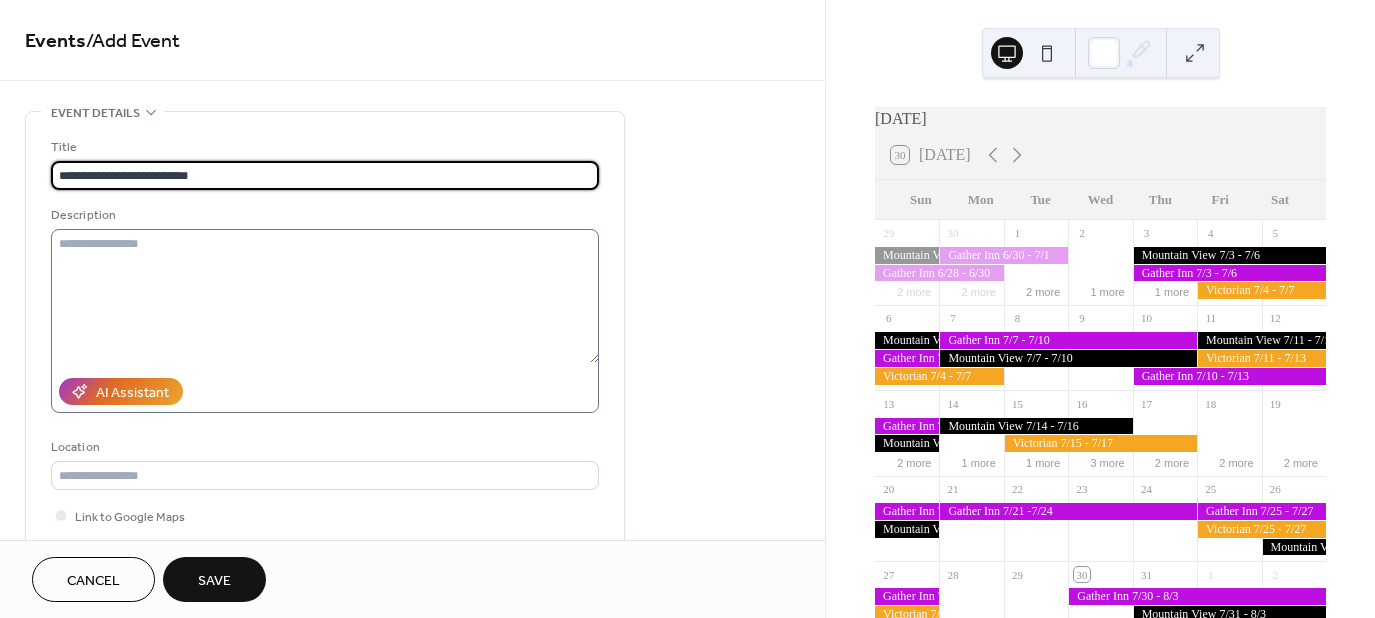 type on "**********" 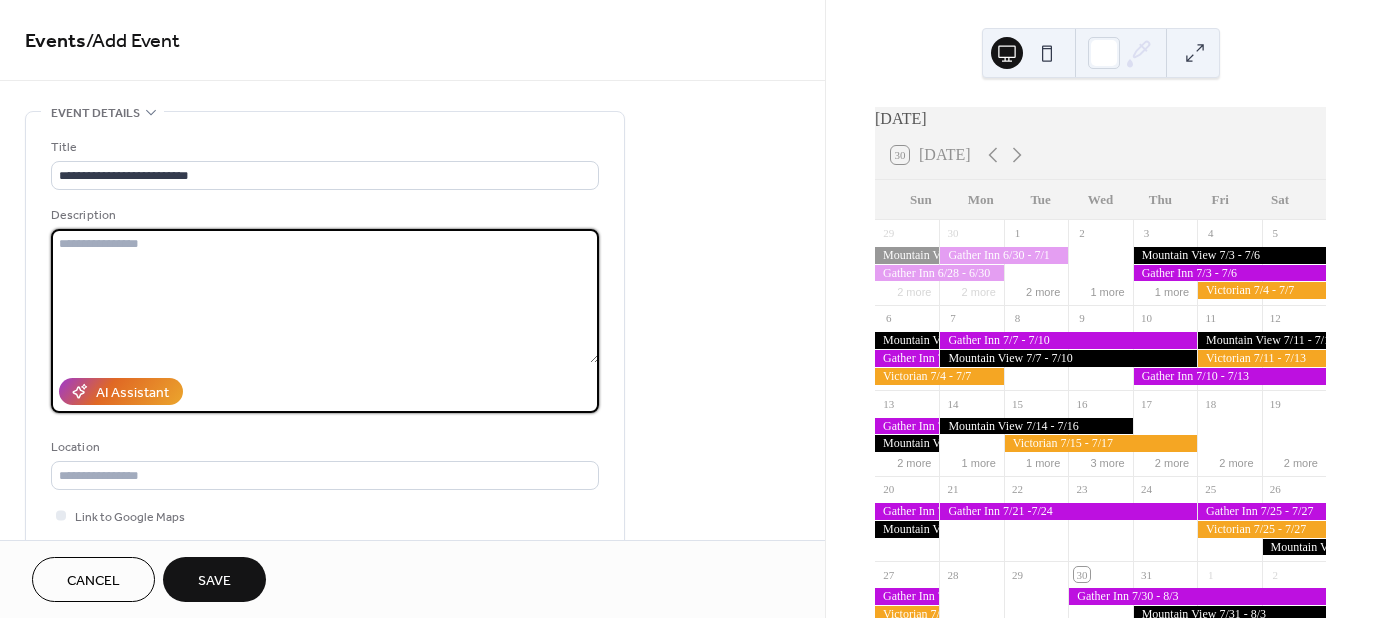 click at bounding box center (325, 296) 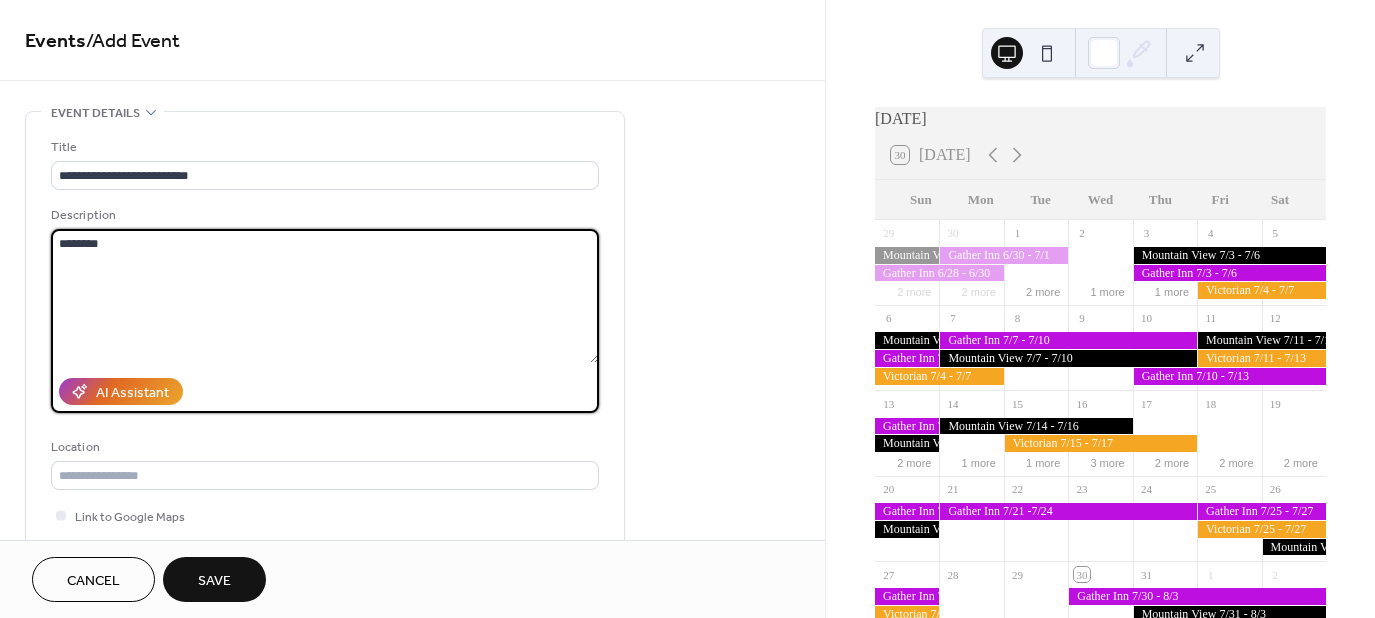 type on "********" 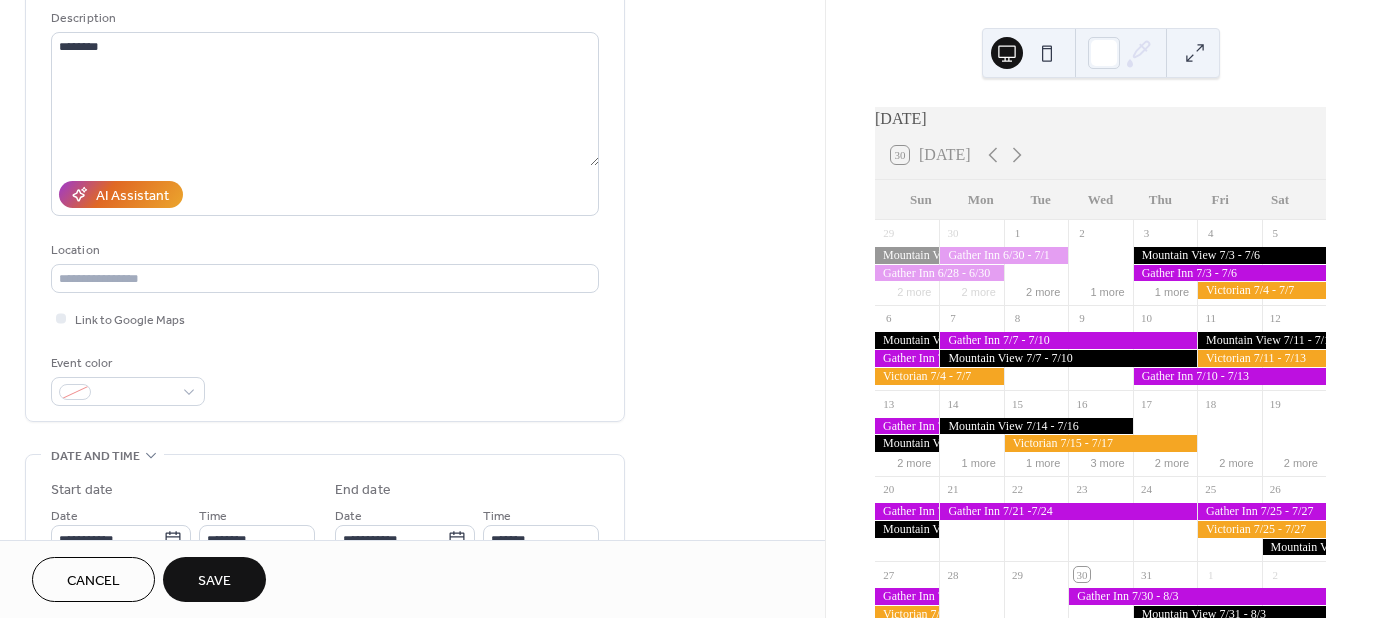 scroll, scrollTop: 200, scrollLeft: 0, axis: vertical 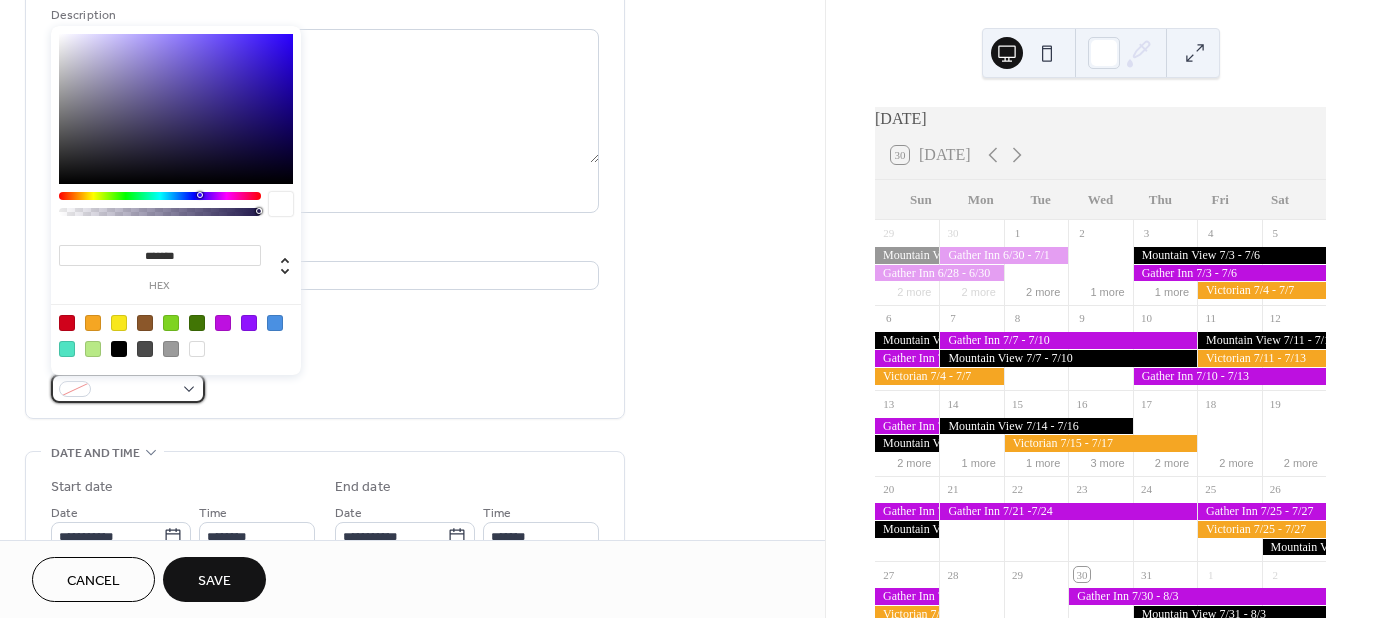 click at bounding box center (128, 388) 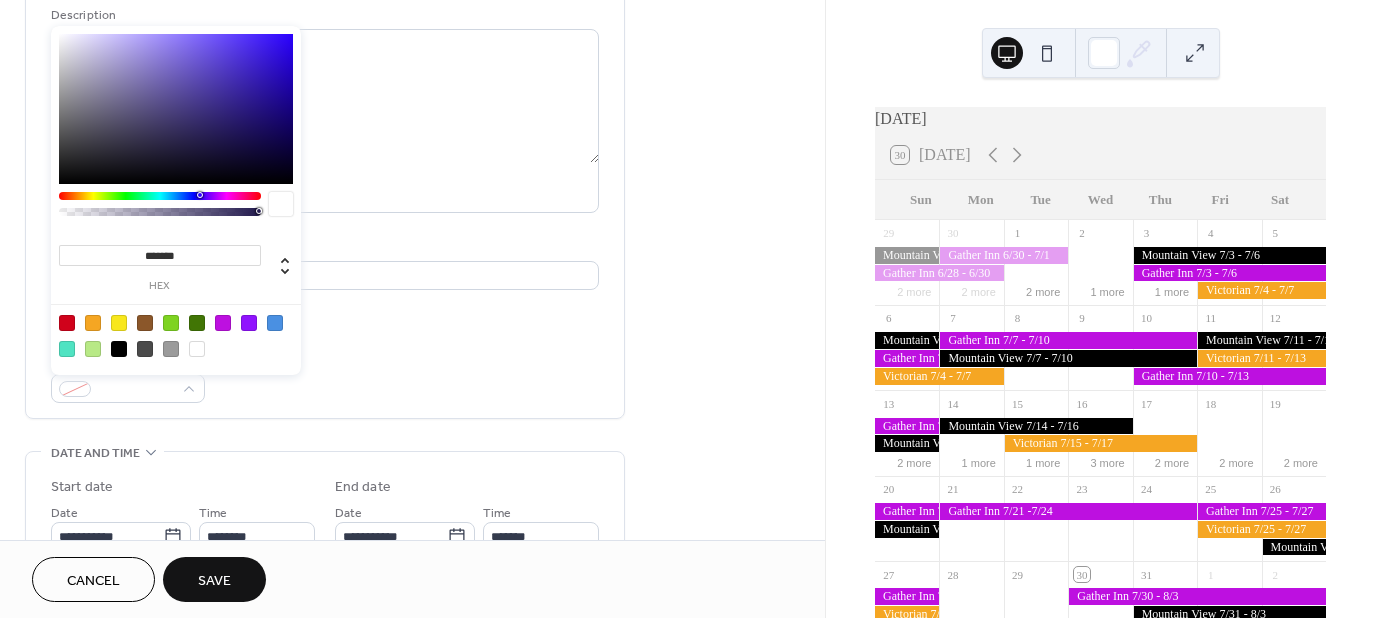 click at bounding box center [119, 349] 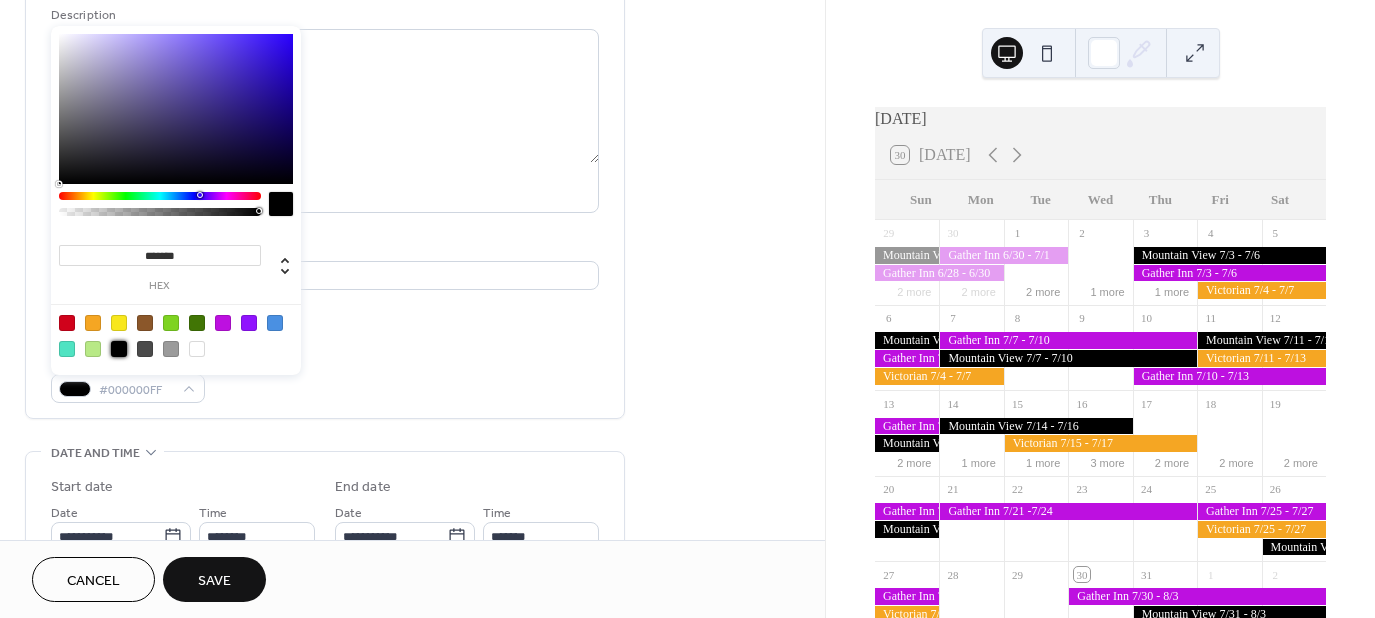 click on "Event color #000000FF" at bounding box center [325, 376] 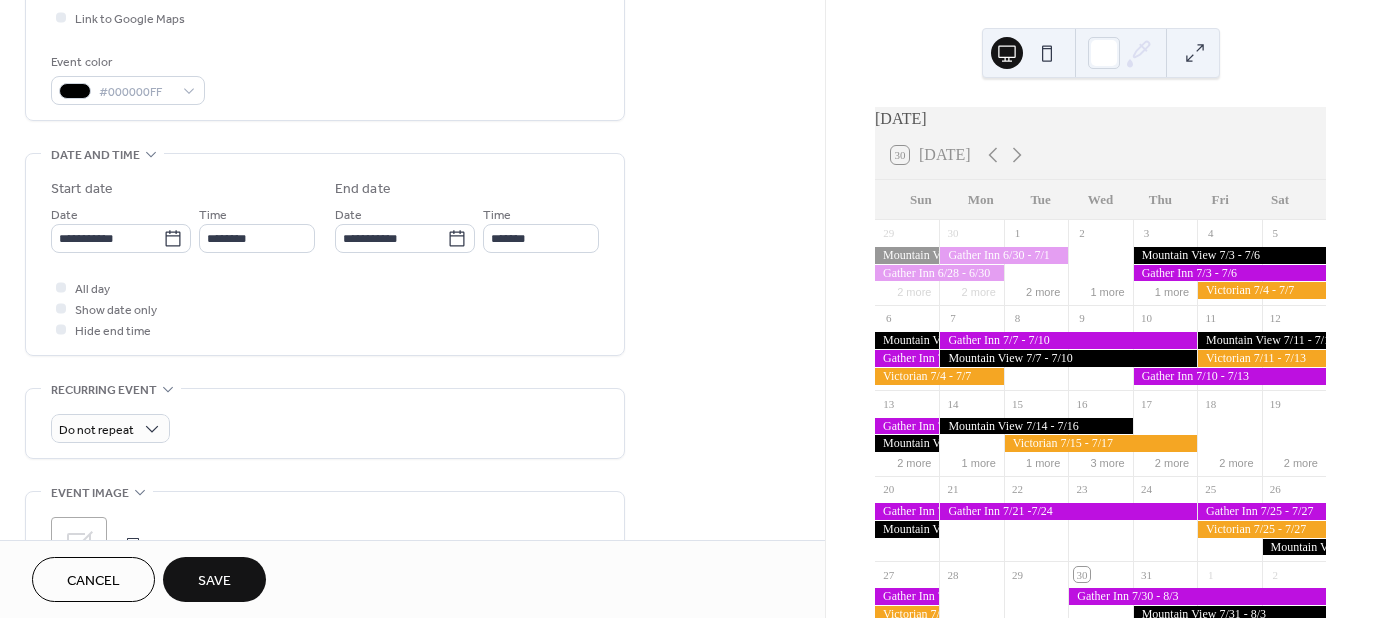 scroll, scrollTop: 500, scrollLeft: 0, axis: vertical 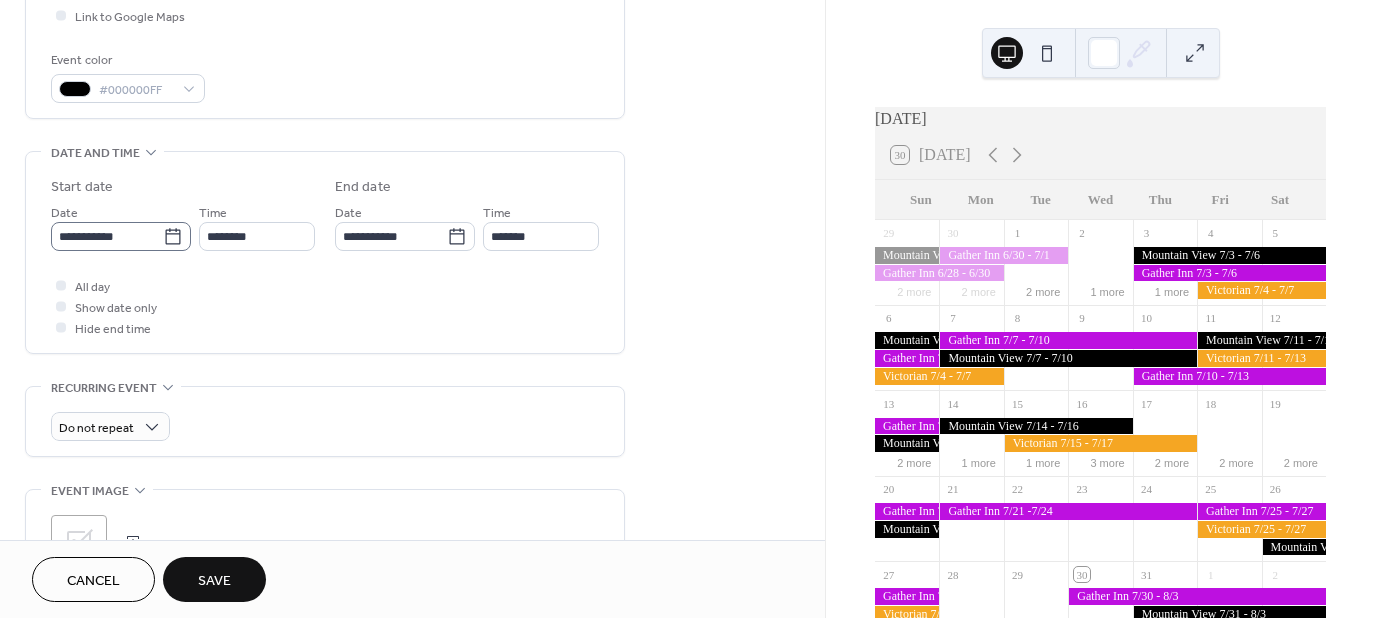 click 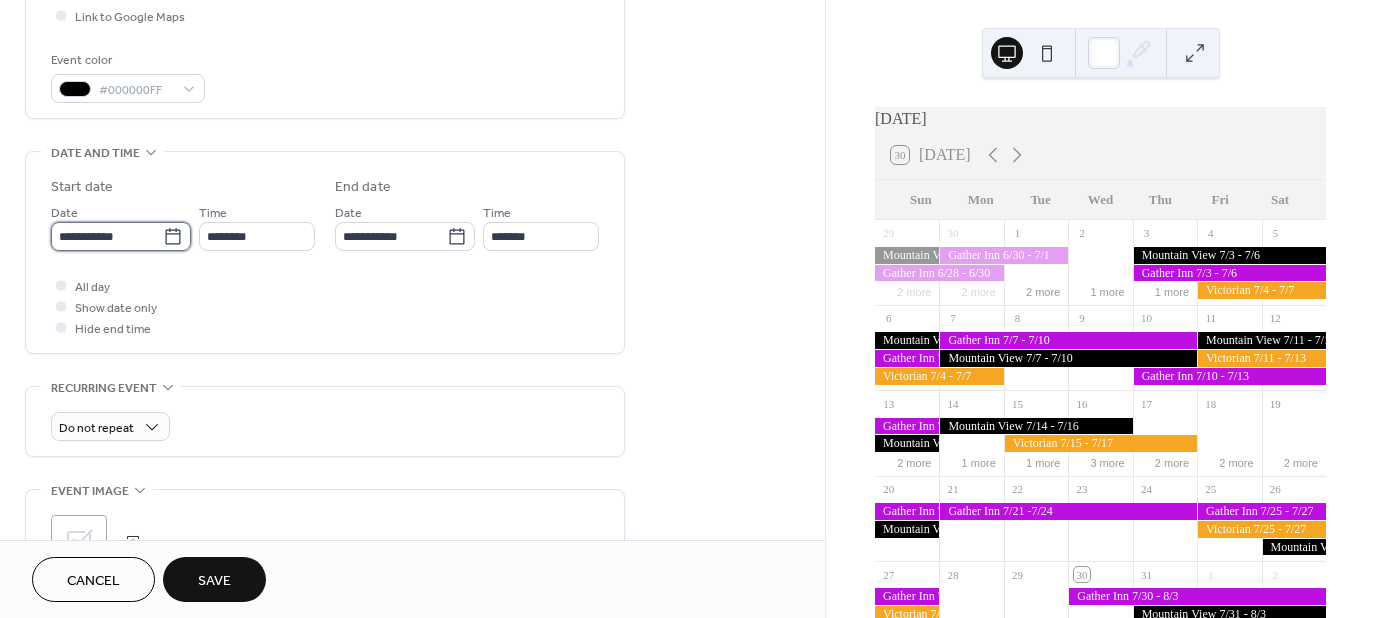 click on "**********" at bounding box center (107, 236) 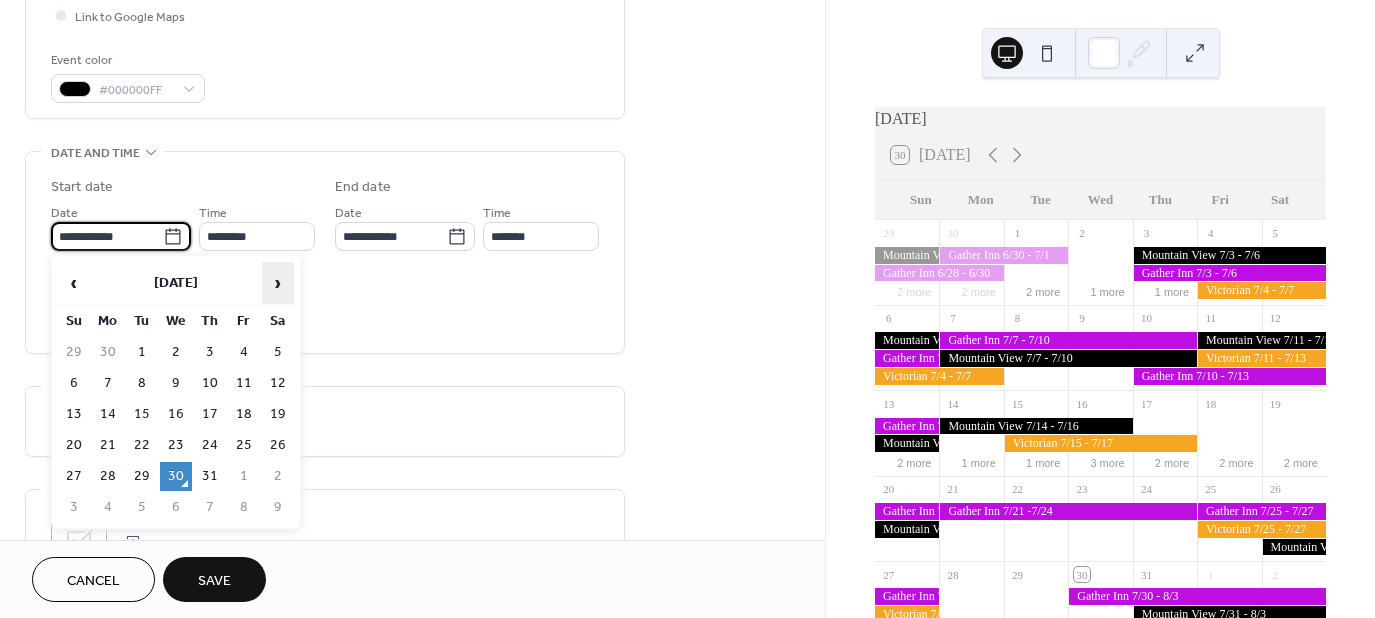 click on "›" at bounding box center [278, 283] 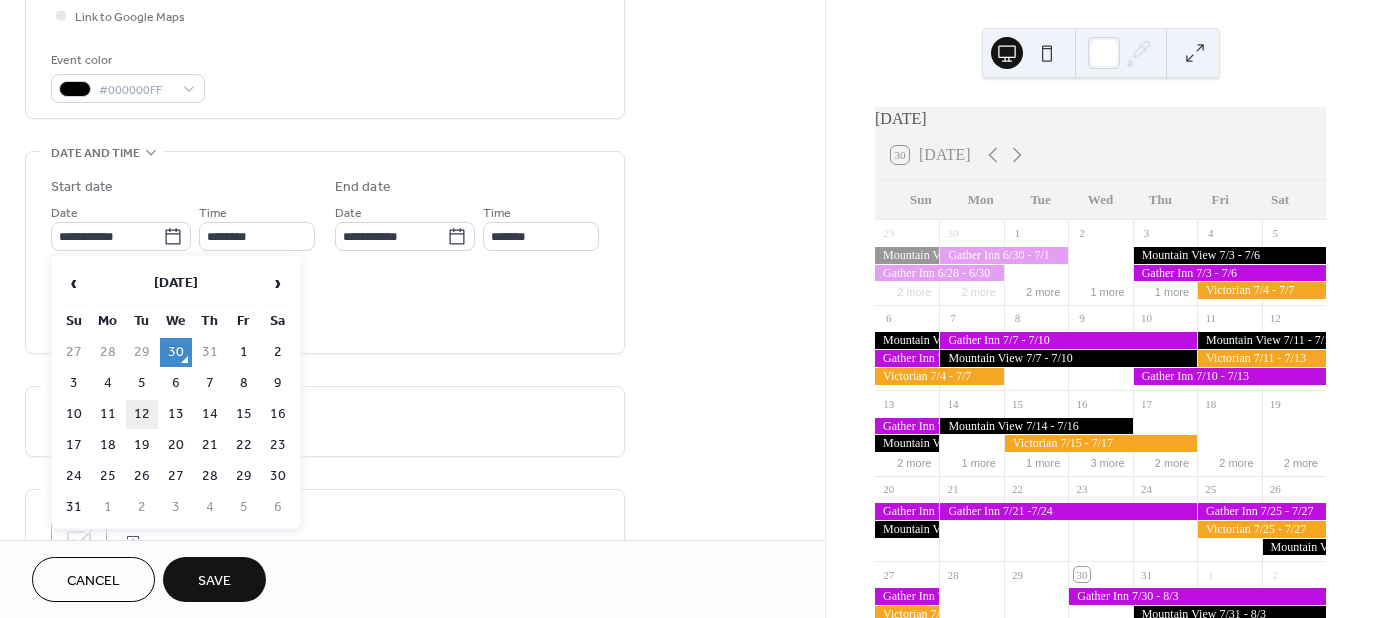 click on "12" at bounding box center [142, 414] 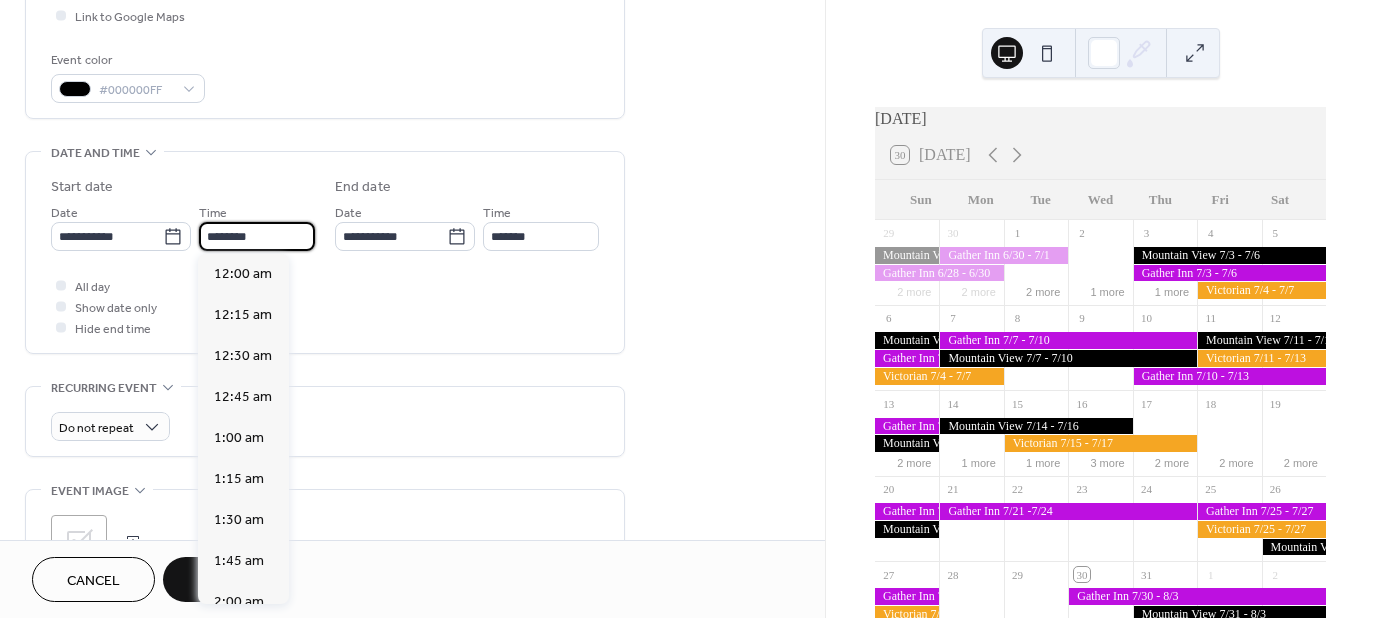 click on "********" at bounding box center (257, 236) 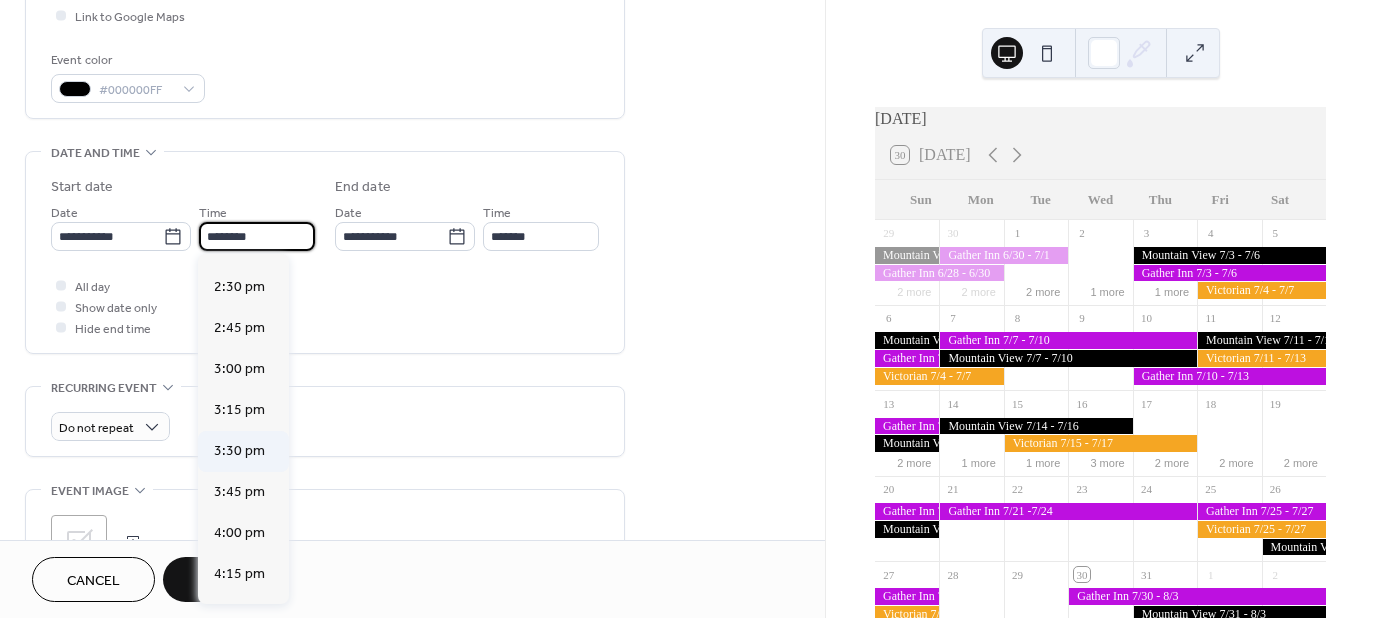 scroll, scrollTop: 2368, scrollLeft: 0, axis: vertical 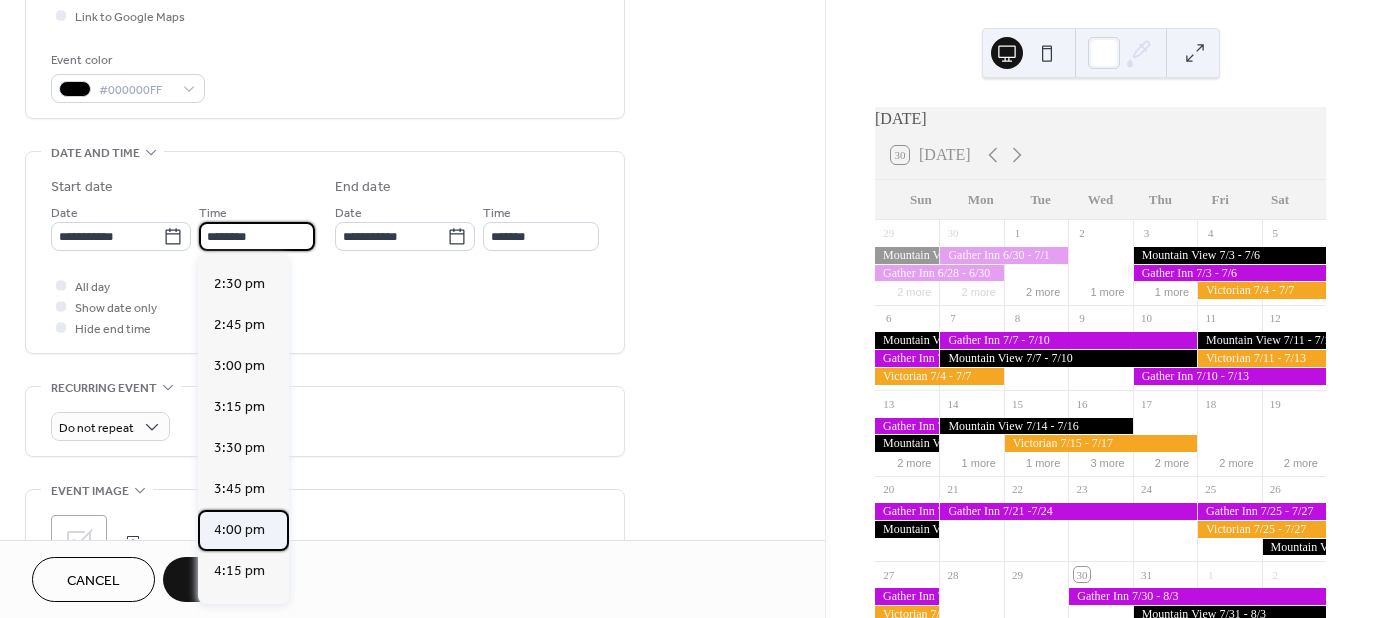 click on "4:00 pm" at bounding box center [239, 530] 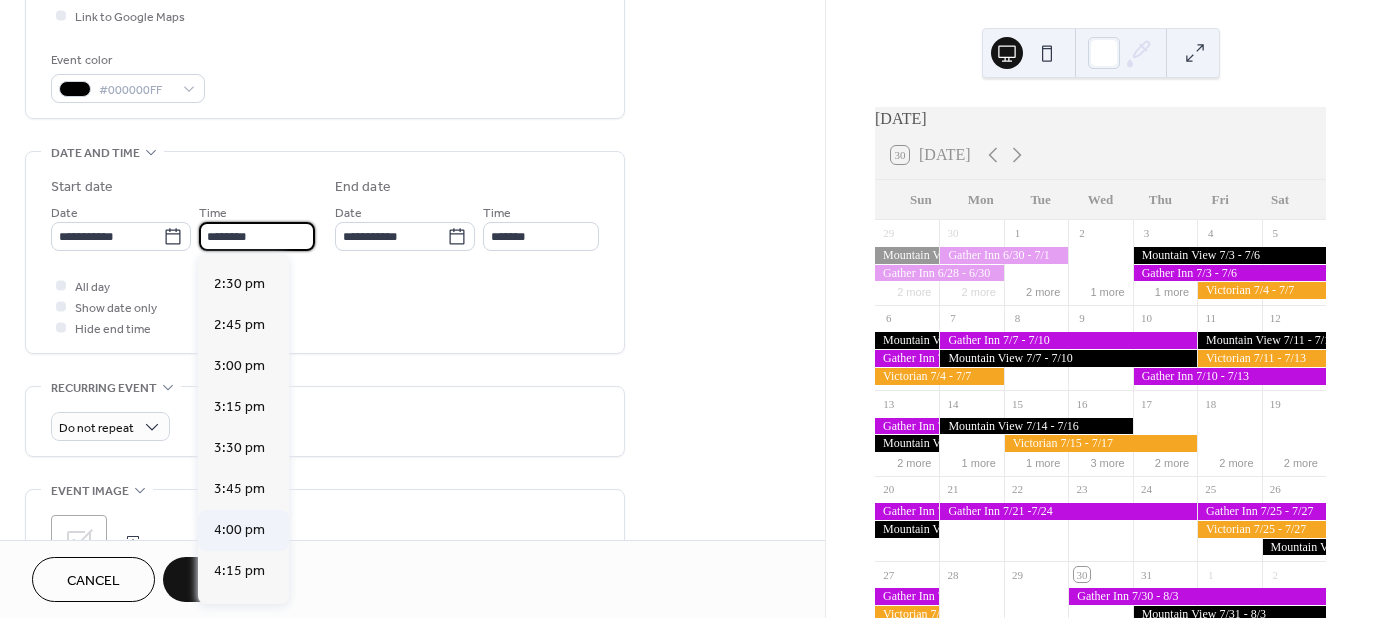 type on "*******" 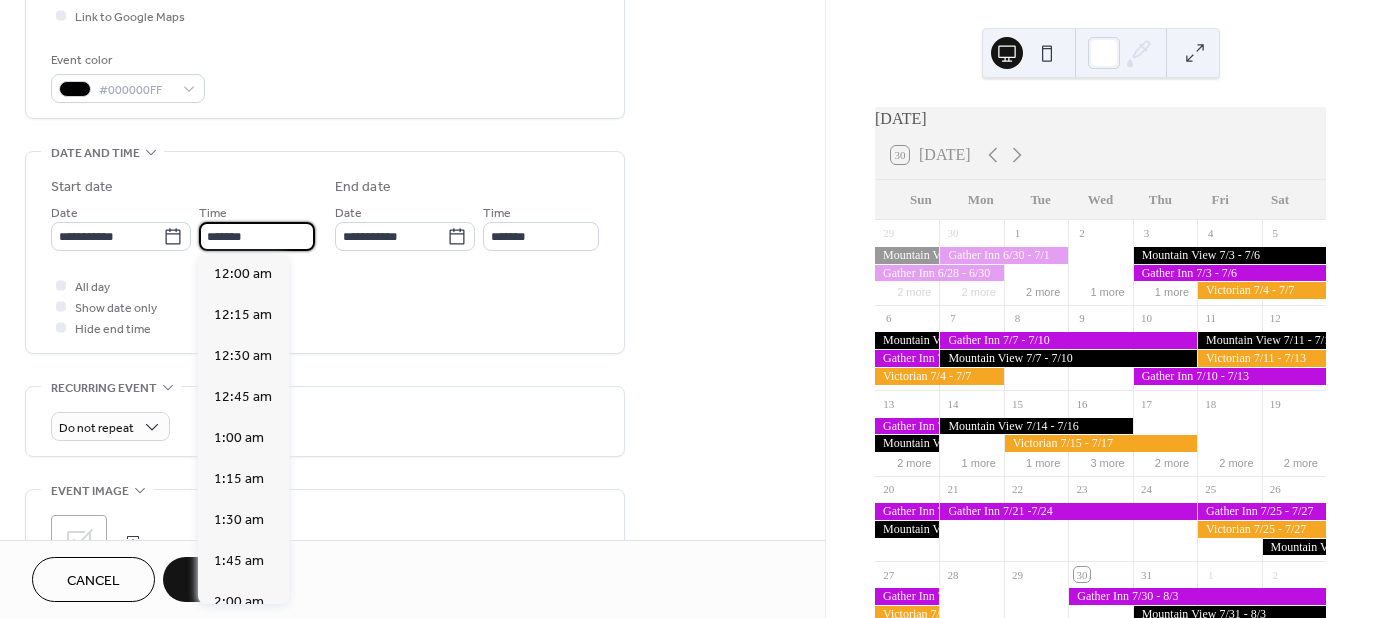 click on "*******" at bounding box center [257, 236] 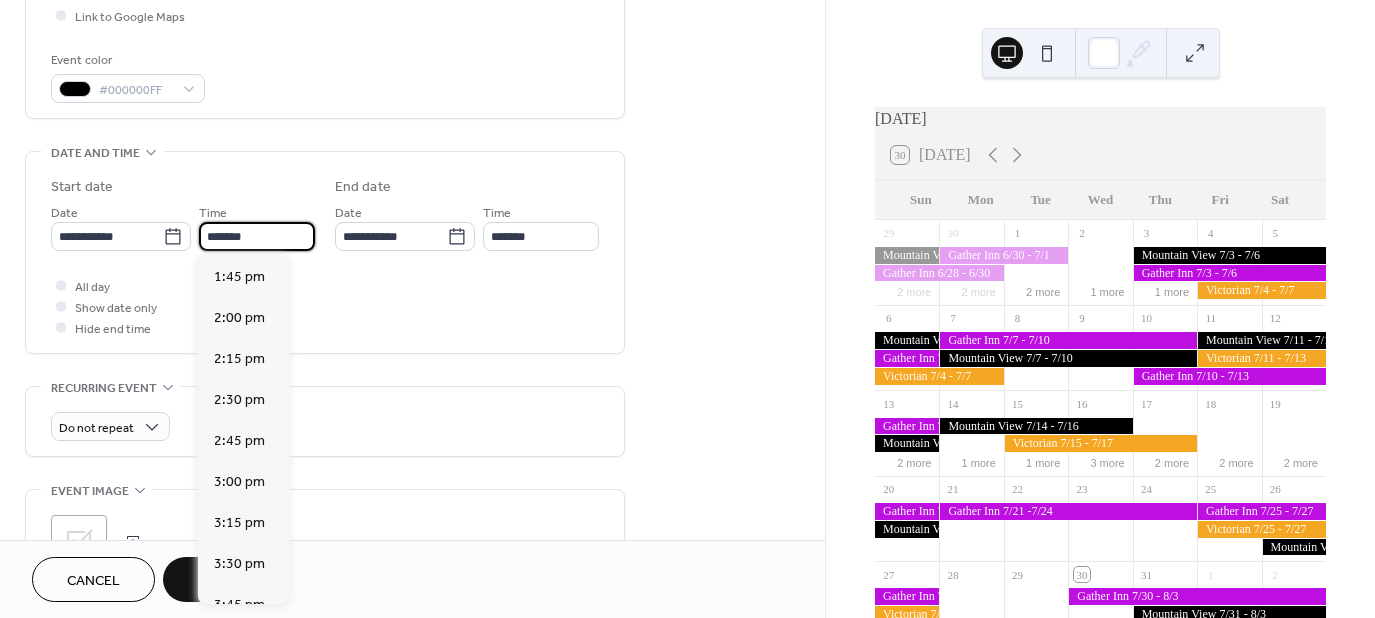 scroll, scrollTop: 2224, scrollLeft: 0, axis: vertical 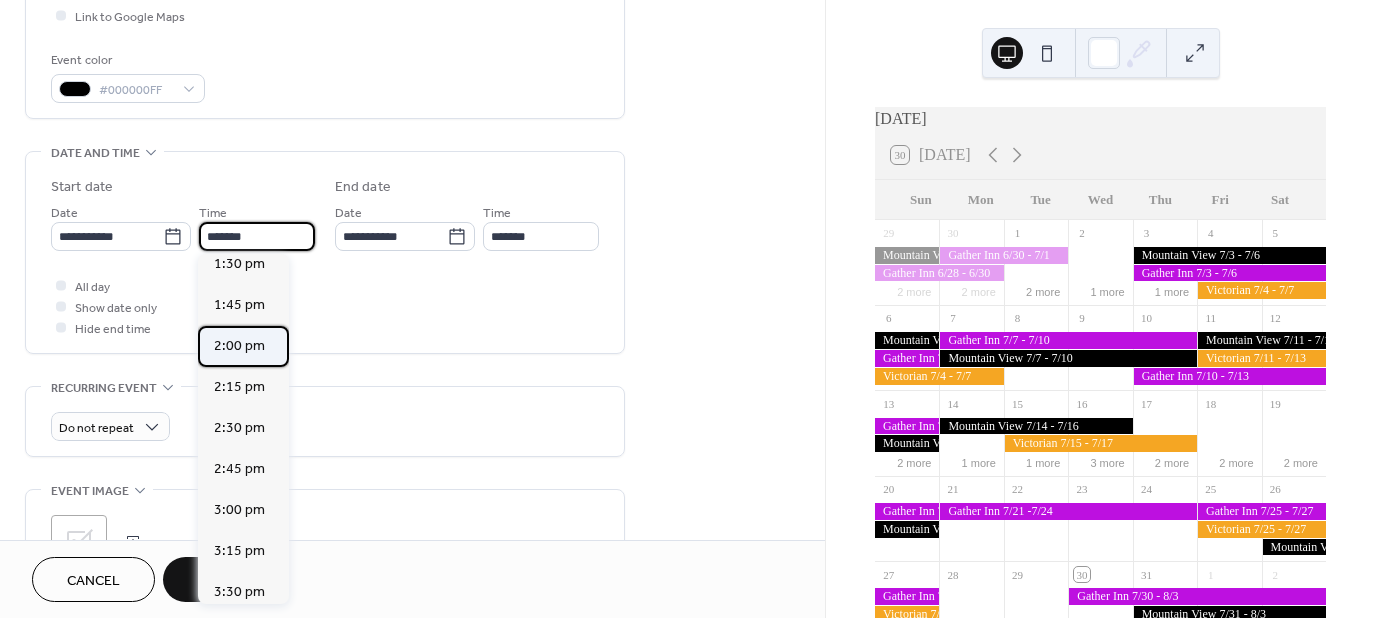 click on "2:00 pm" at bounding box center [243, 346] 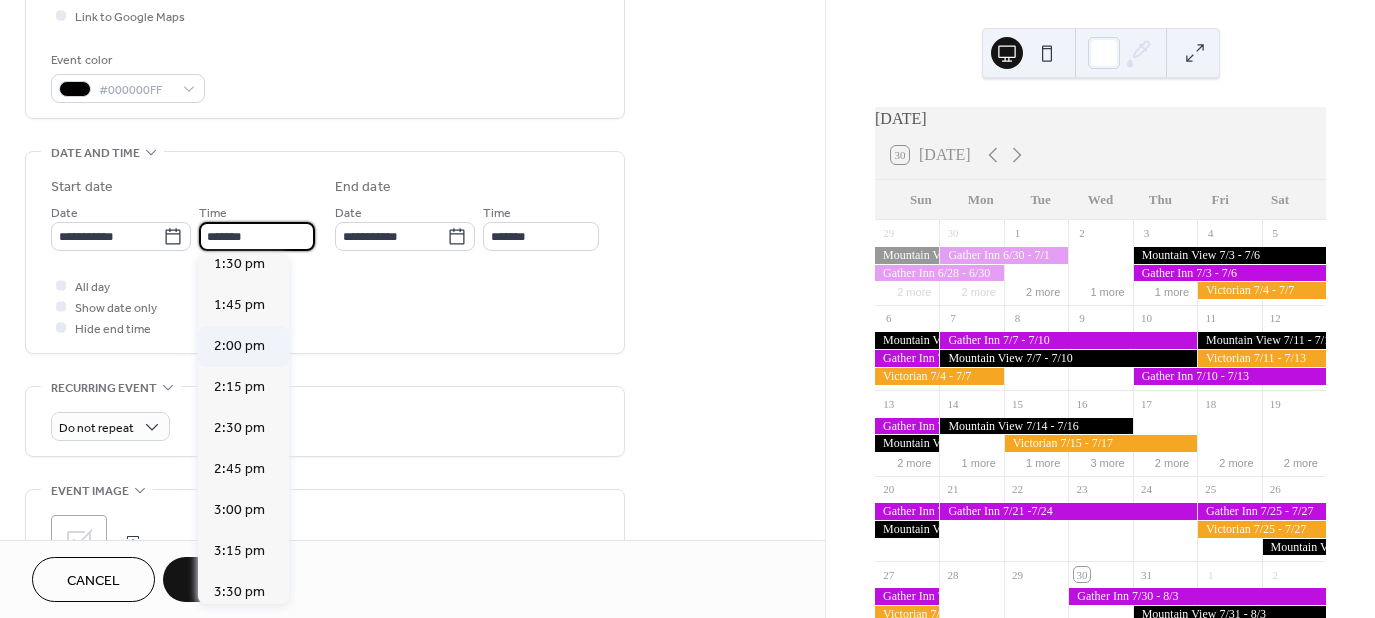 type on "*******" 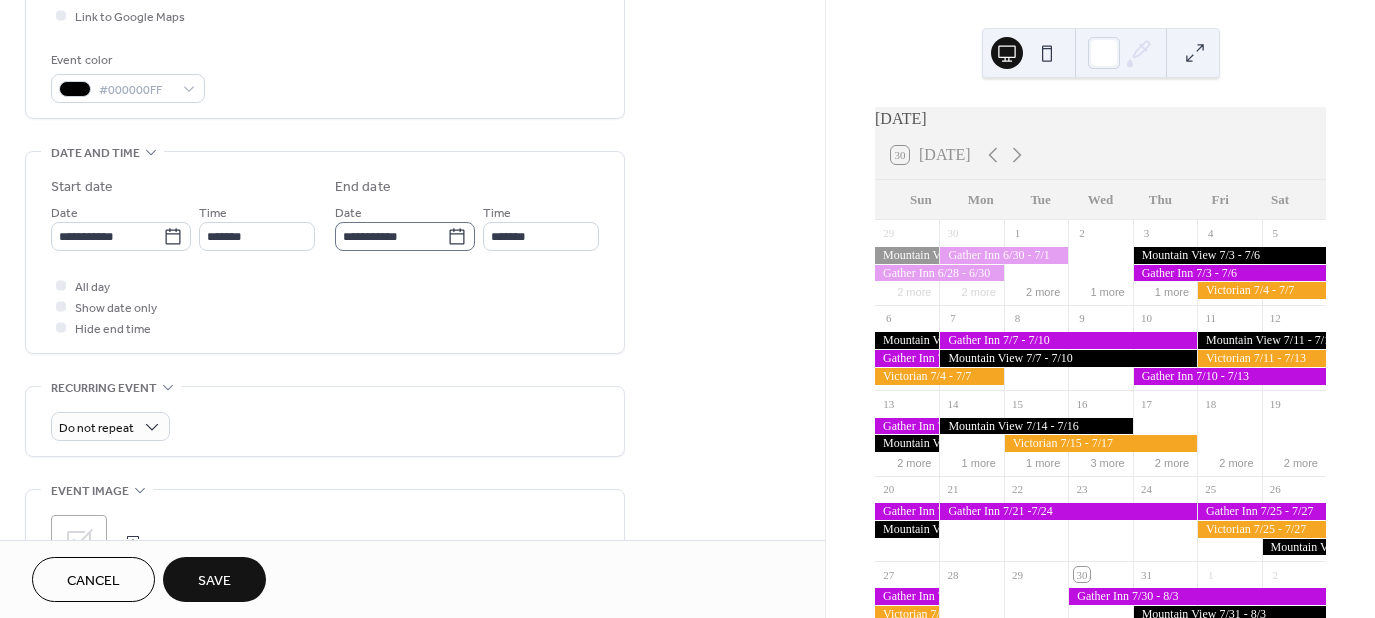 click 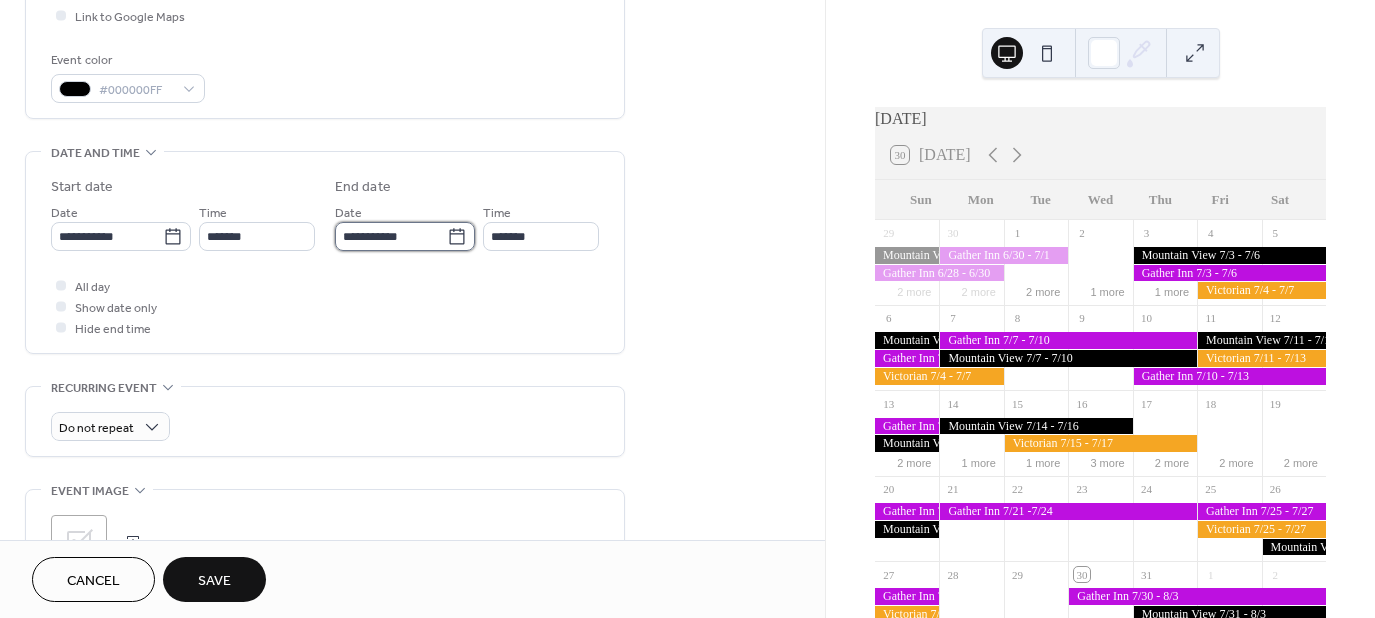 click on "**********" at bounding box center (391, 236) 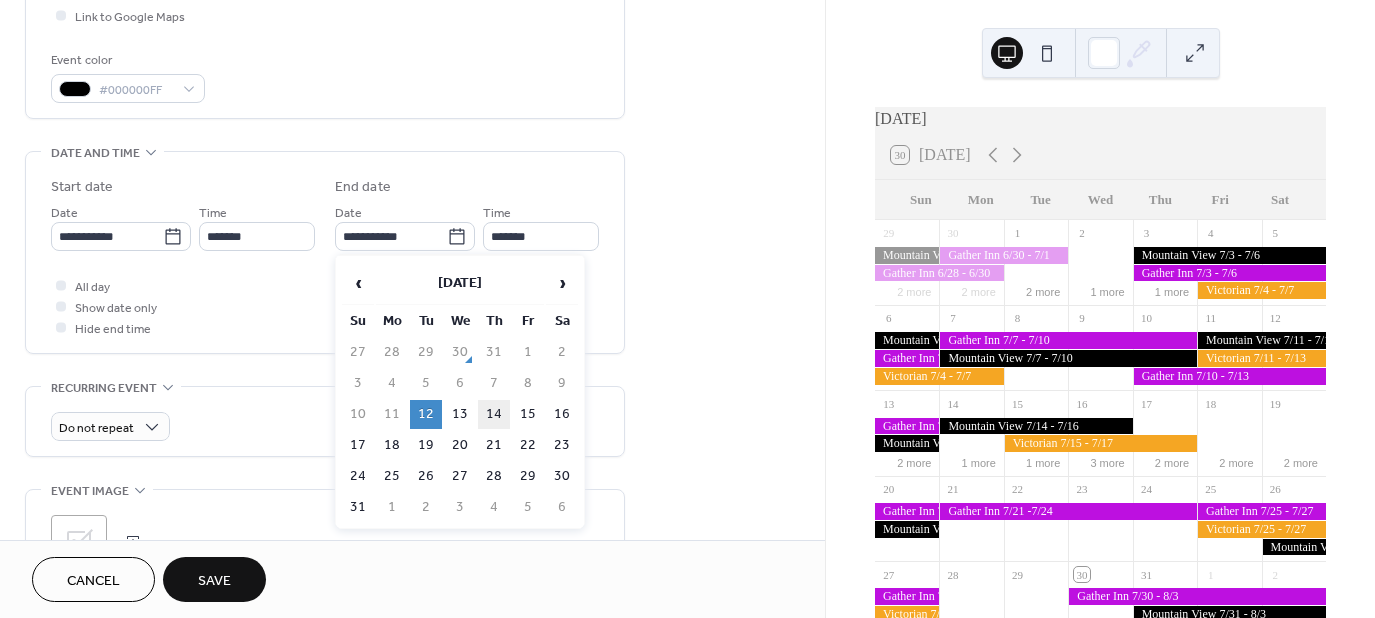 click on "14" at bounding box center [494, 414] 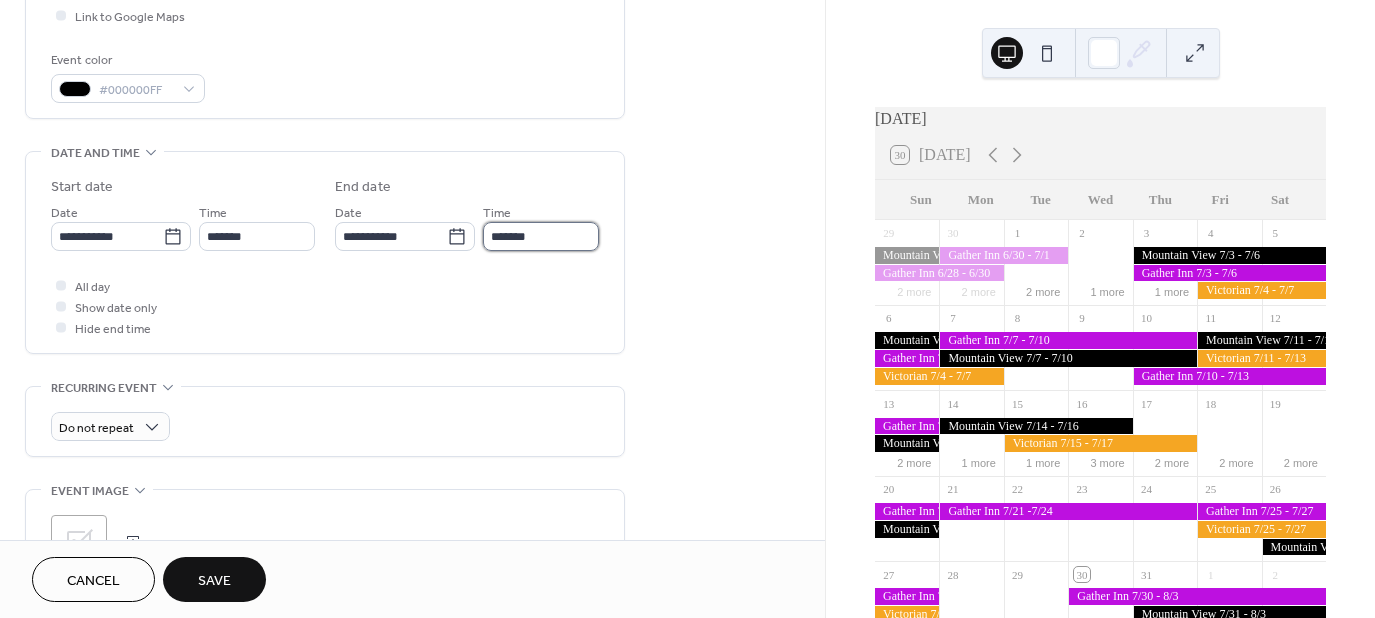 click on "*******" at bounding box center [541, 236] 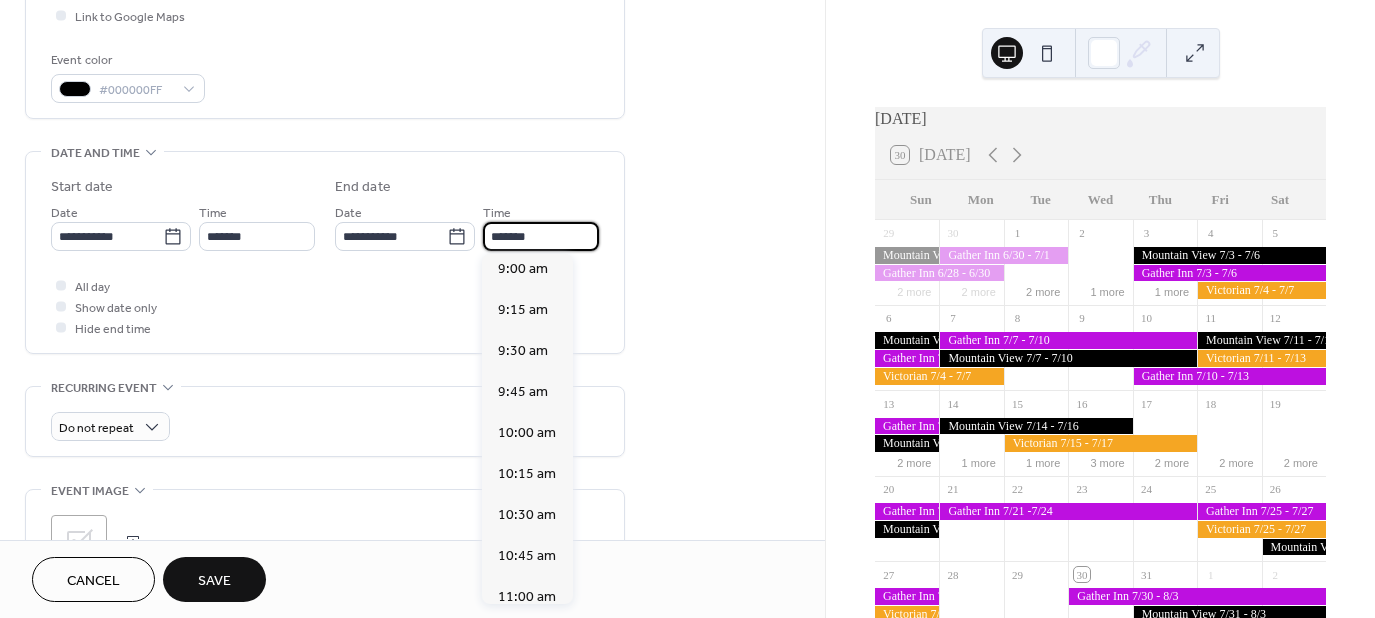 scroll, scrollTop: 1460, scrollLeft: 0, axis: vertical 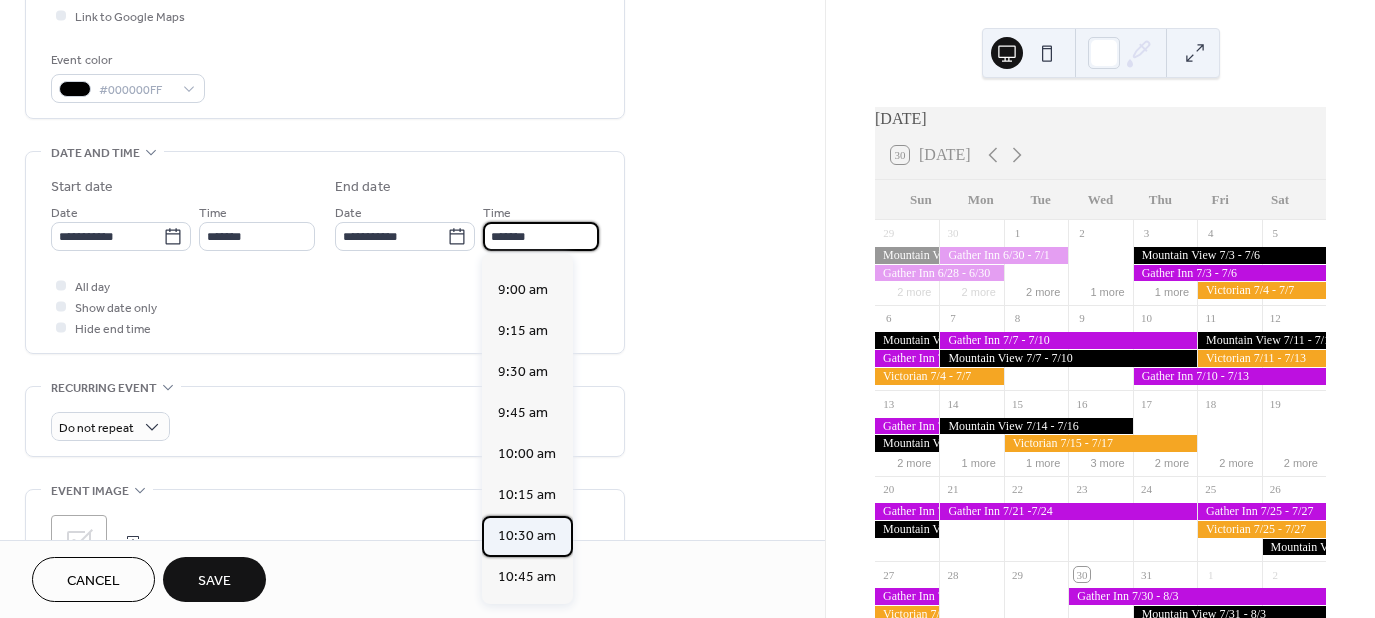 click on "10:30 am" at bounding box center [527, 536] 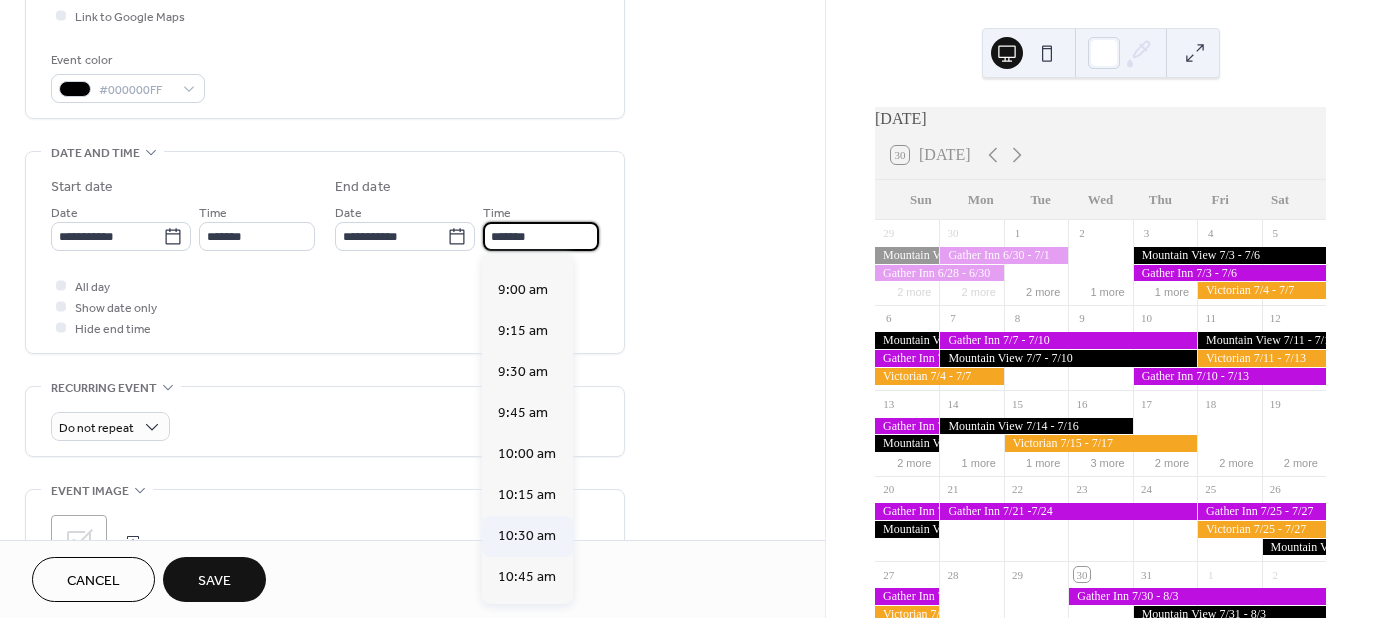 type on "********" 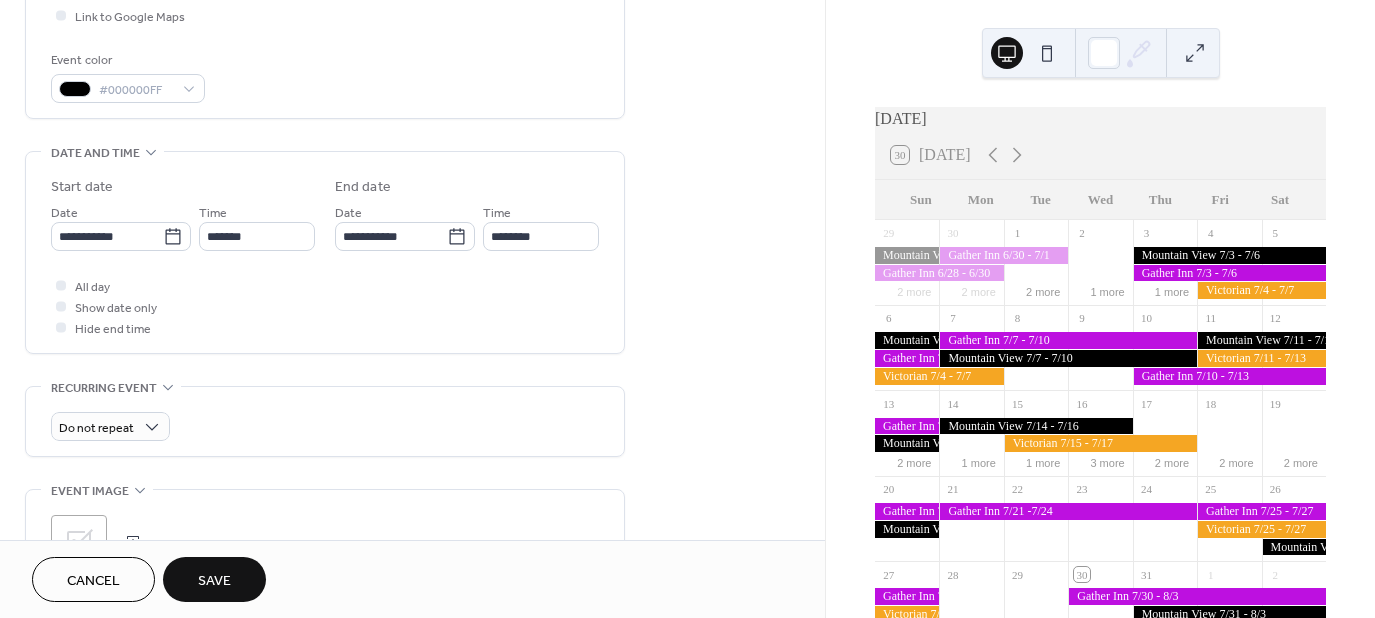 click on "**********" at bounding box center [412, 220] 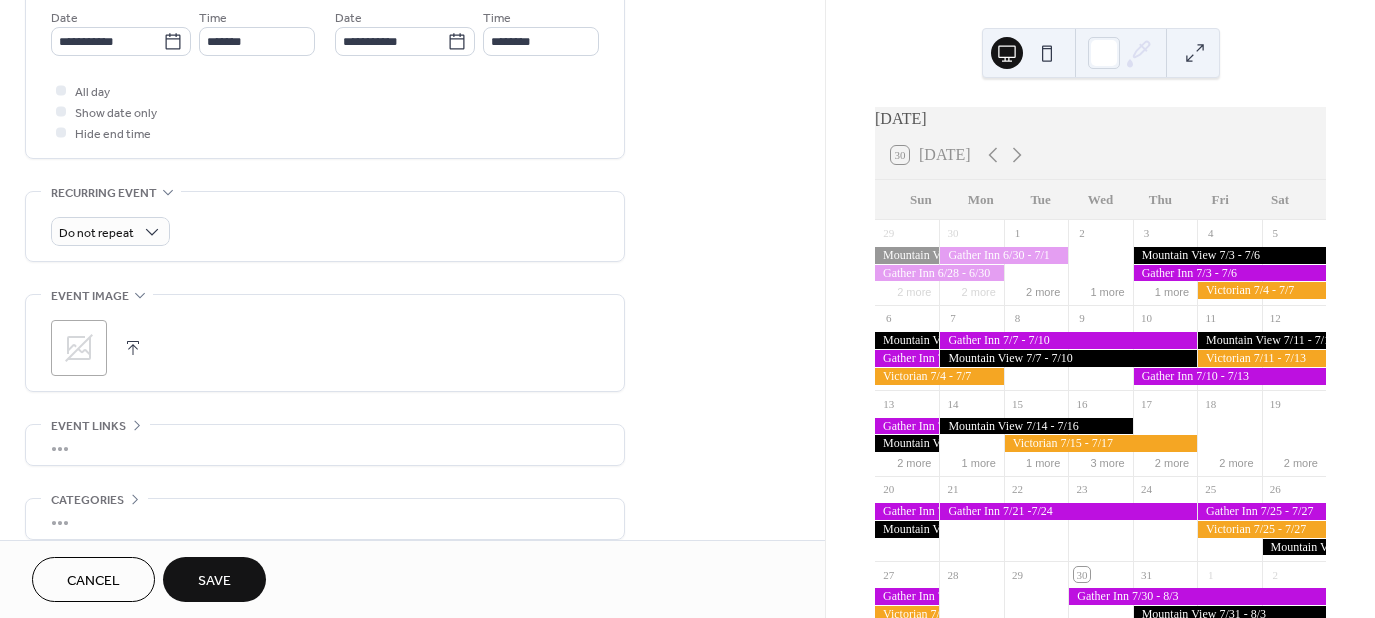 scroll, scrollTop: 700, scrollLeft: 0, axis: vertical 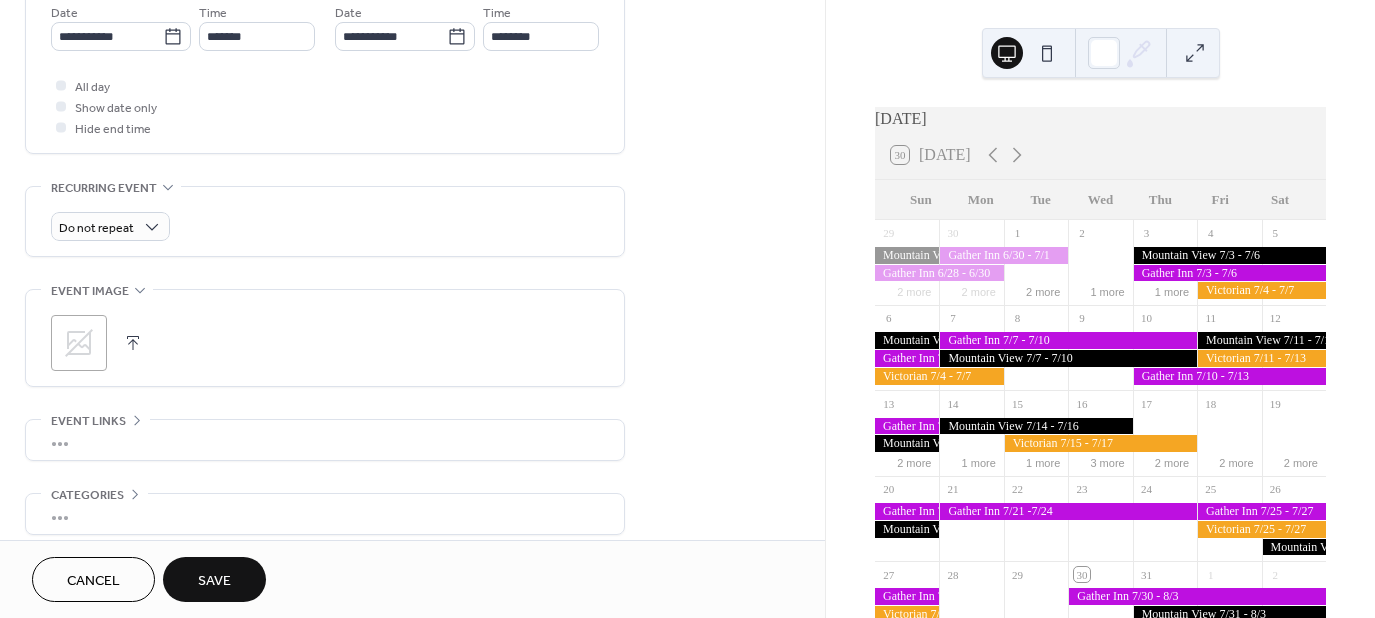 click 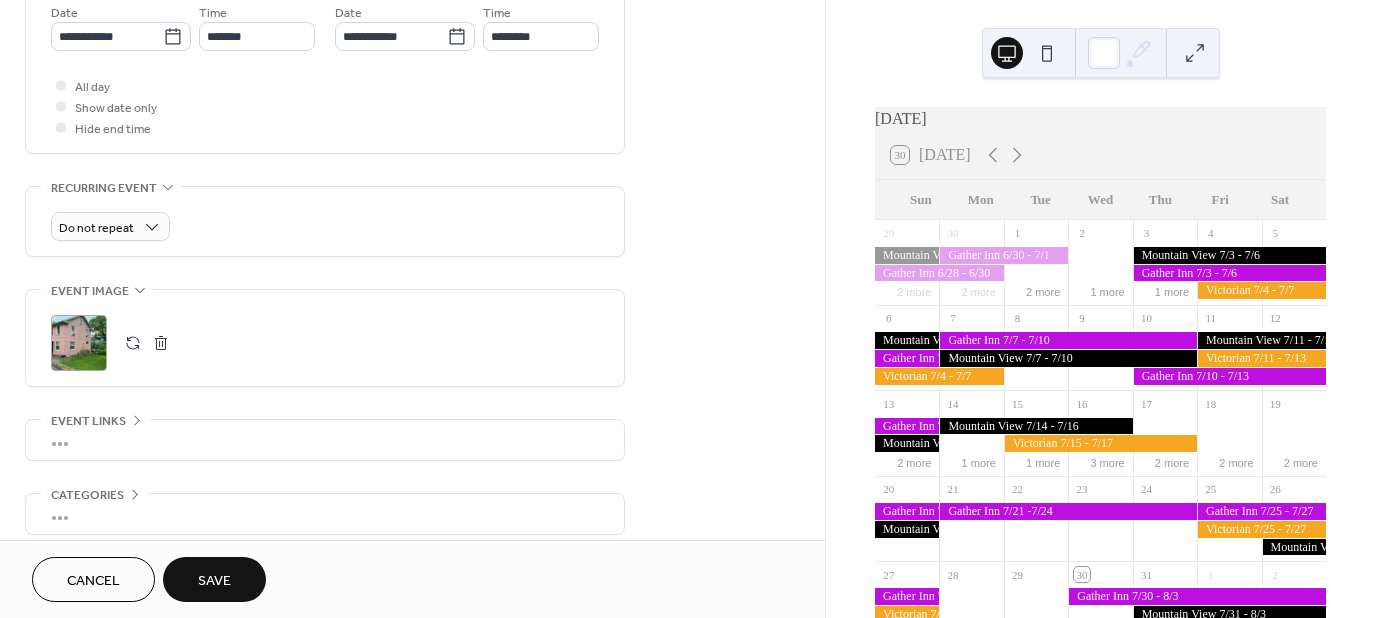 click on "Save" at bounding box center (214, 581) 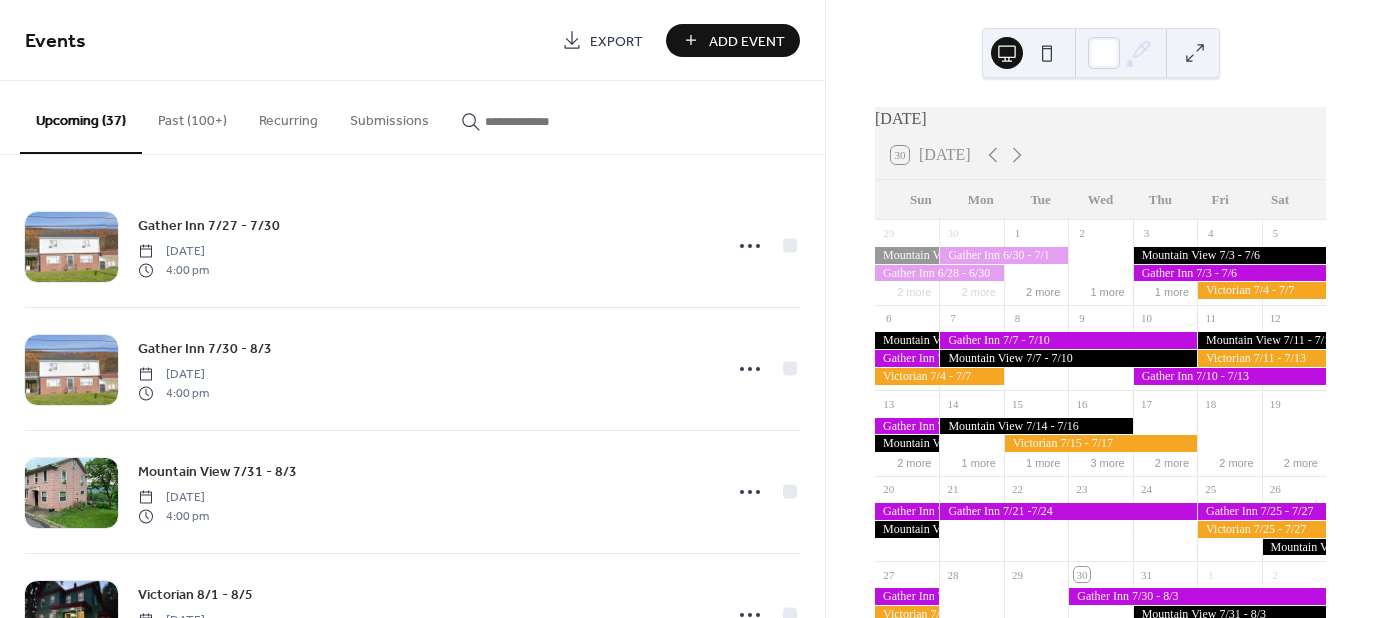 scroll, scrollTop: 0, scrollLeft: 0, axis: both 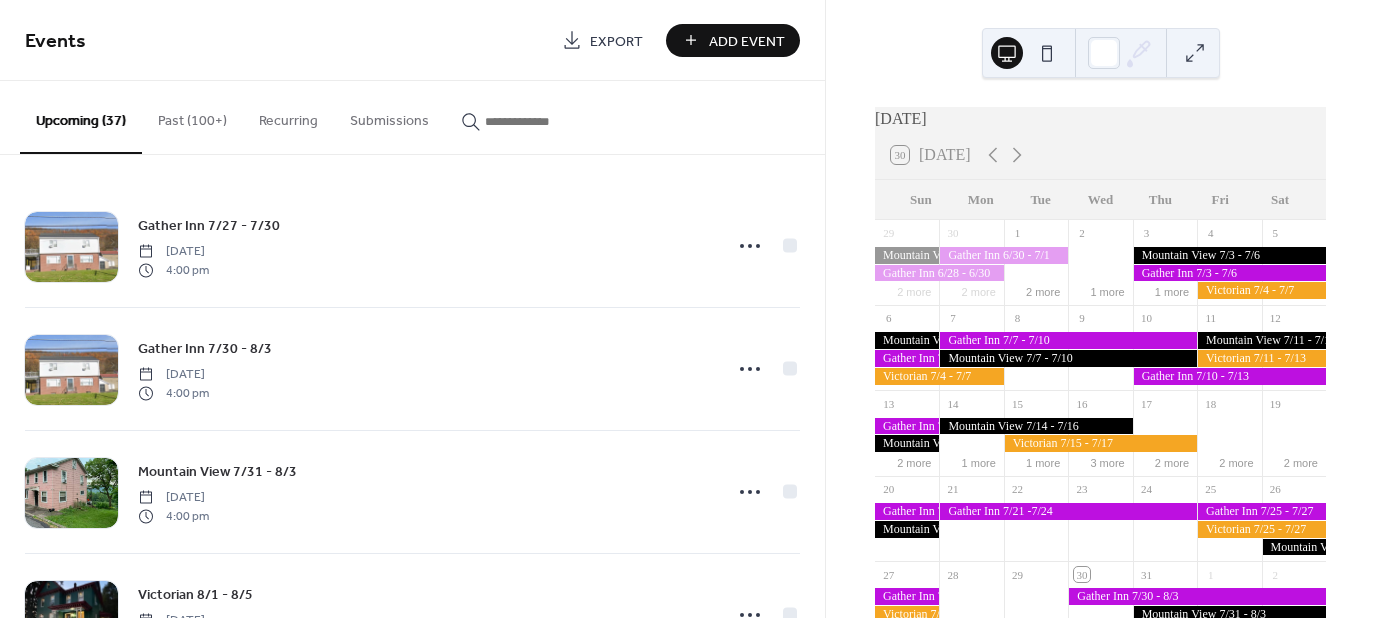 click on "Add Event" at bounding box center [747, 41] 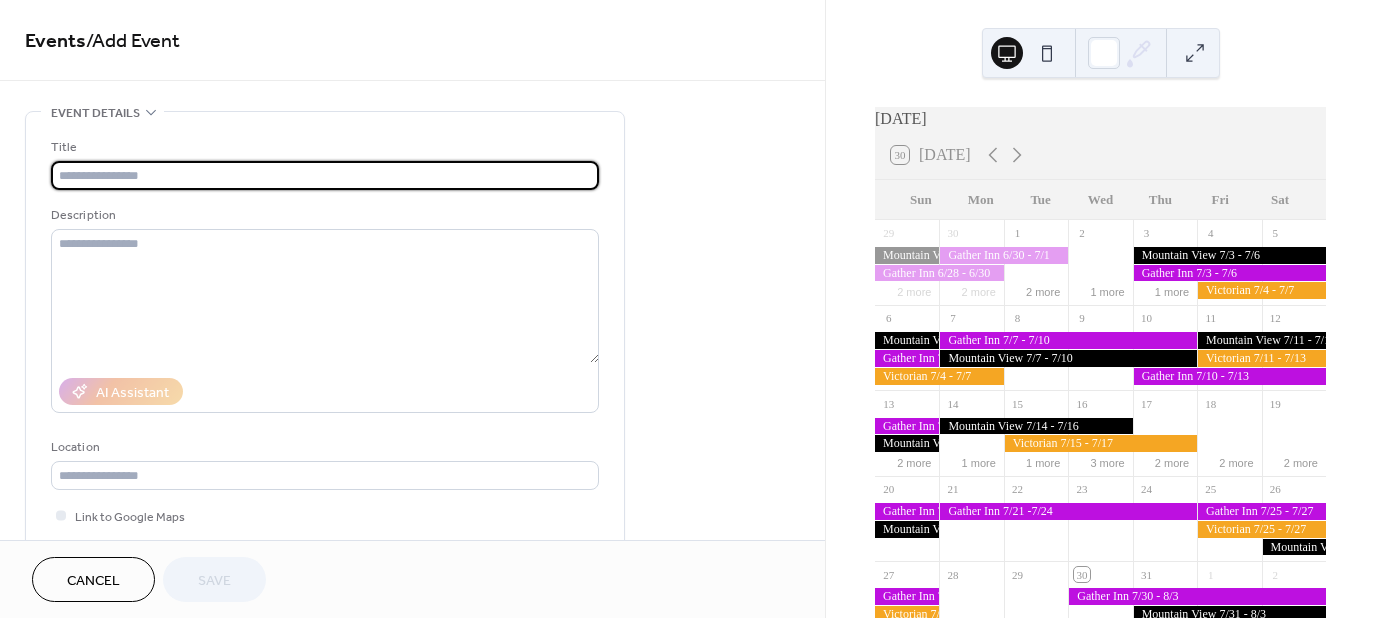click at bounding box center [325, 175] 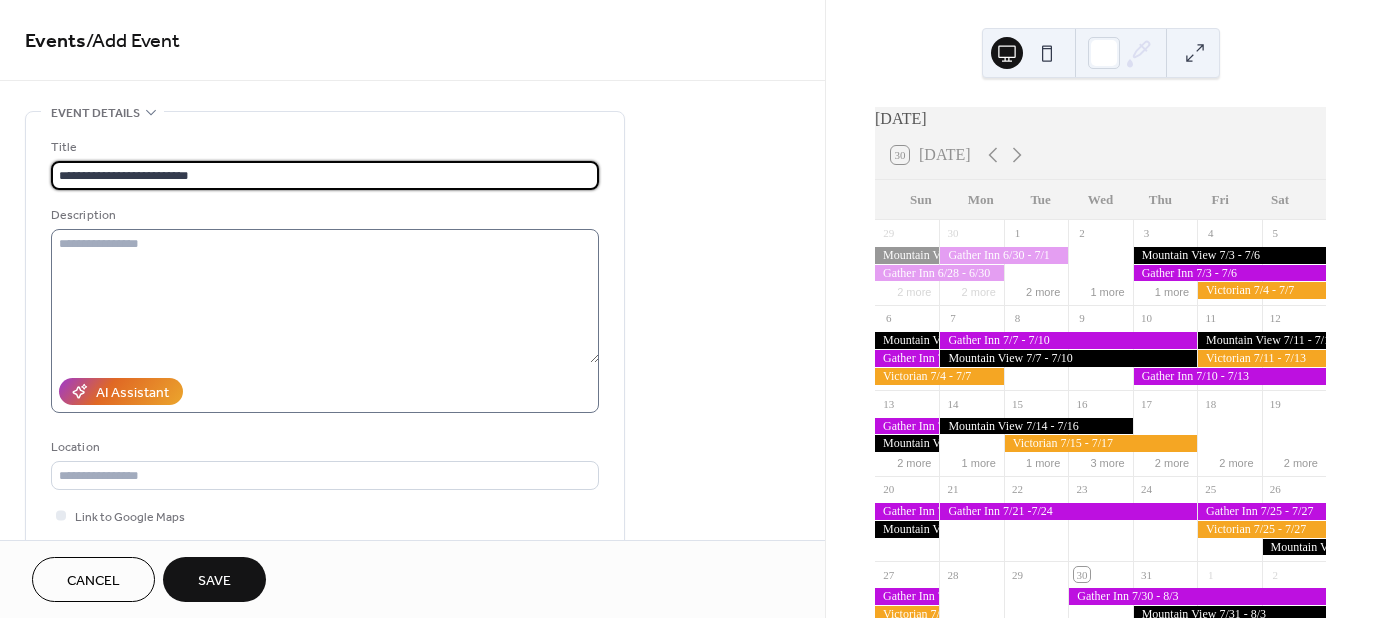 type on "**********" 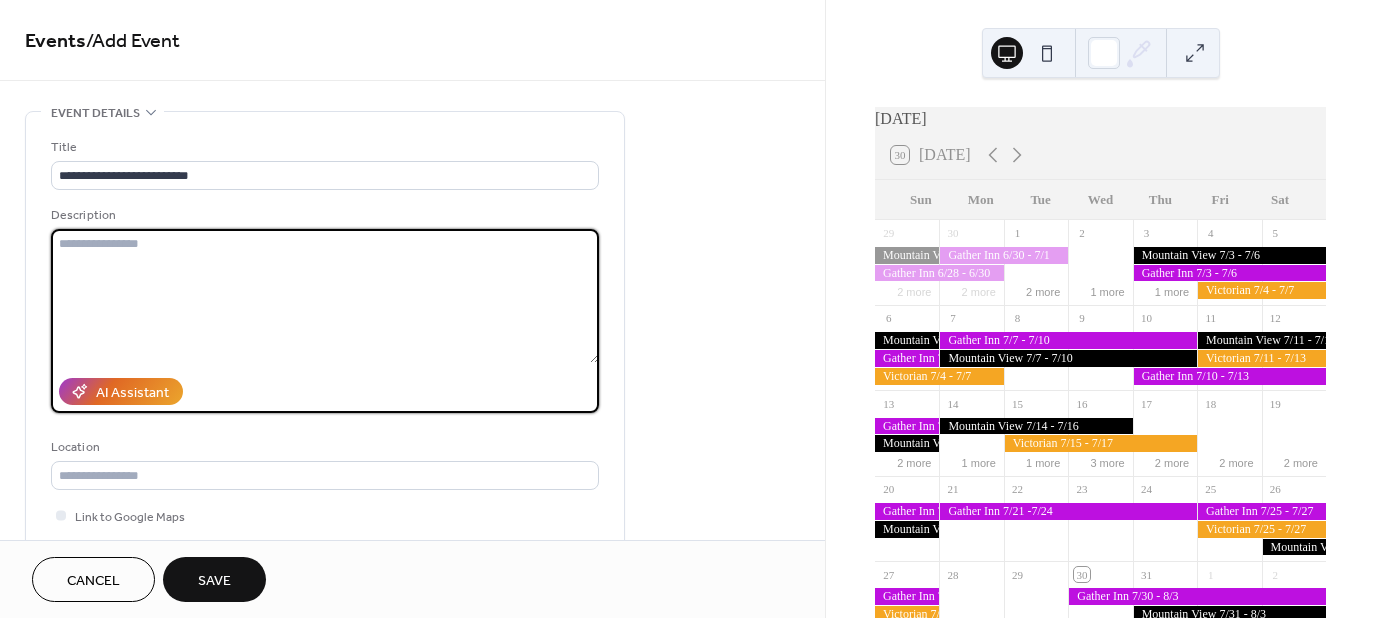 click at bounding box center [325, 296] 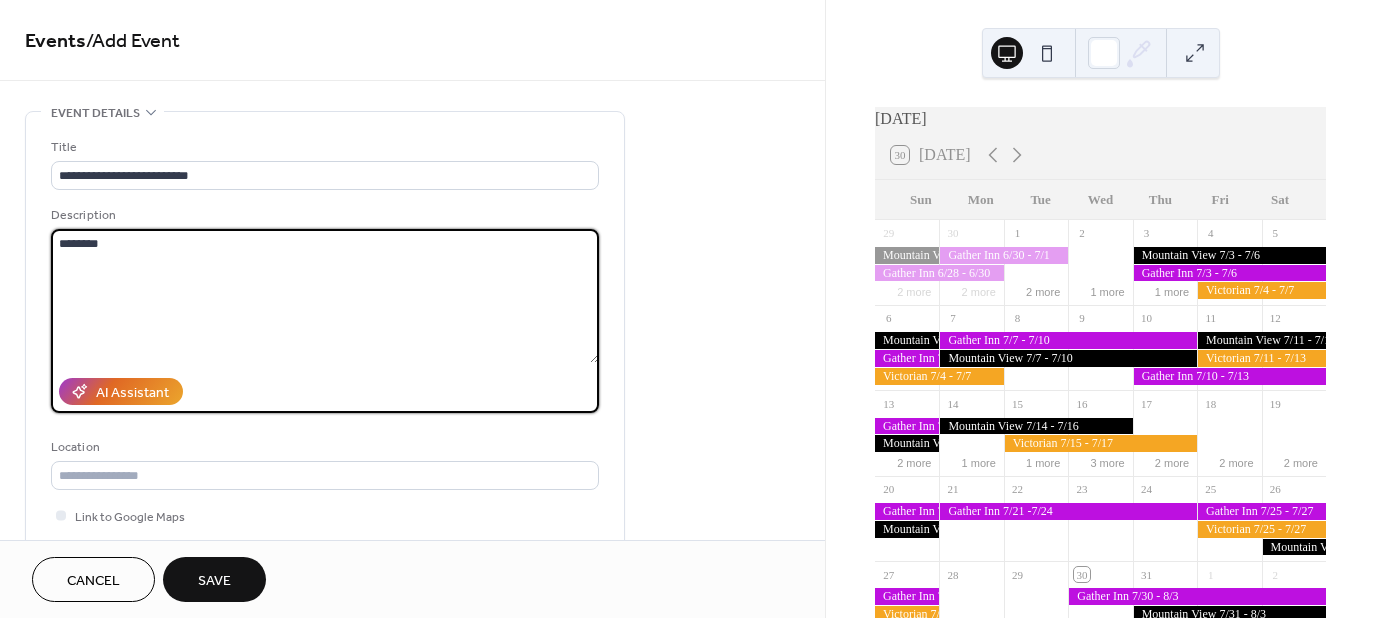 click on "********" at bounding box center (325, 296) 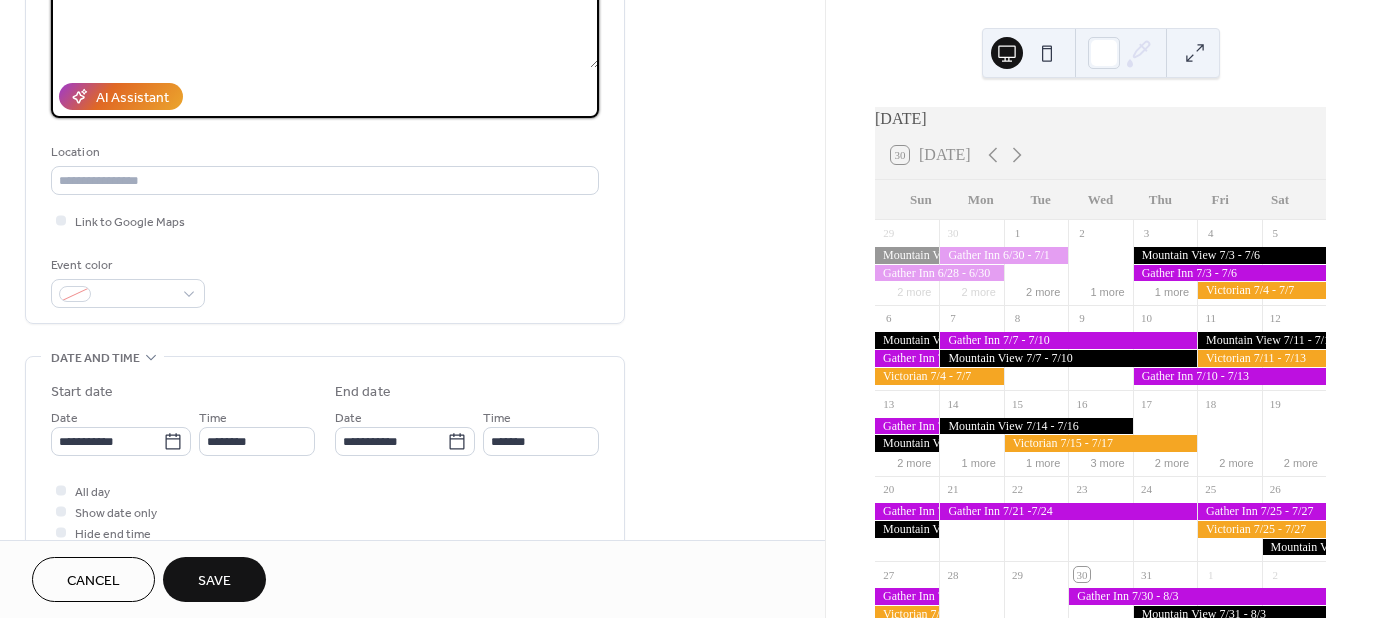 scroll, scrollTop: 300, scrollLeft: 0, axis: vertical 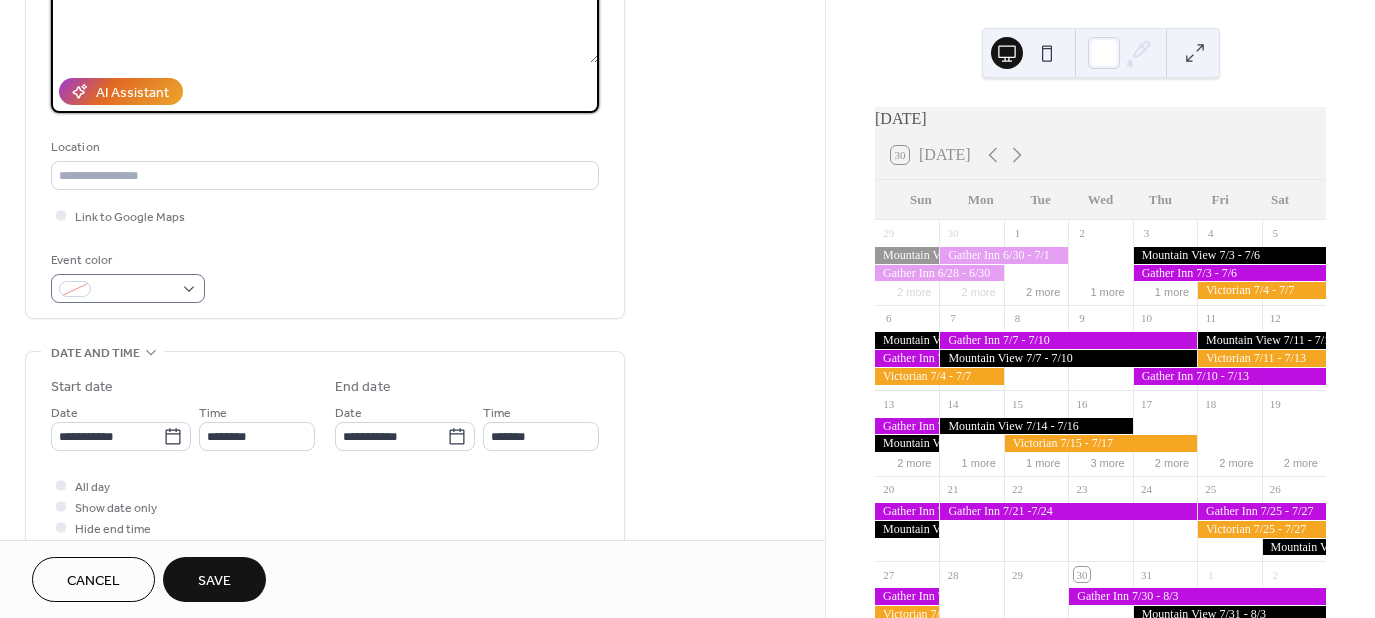 type on "********" 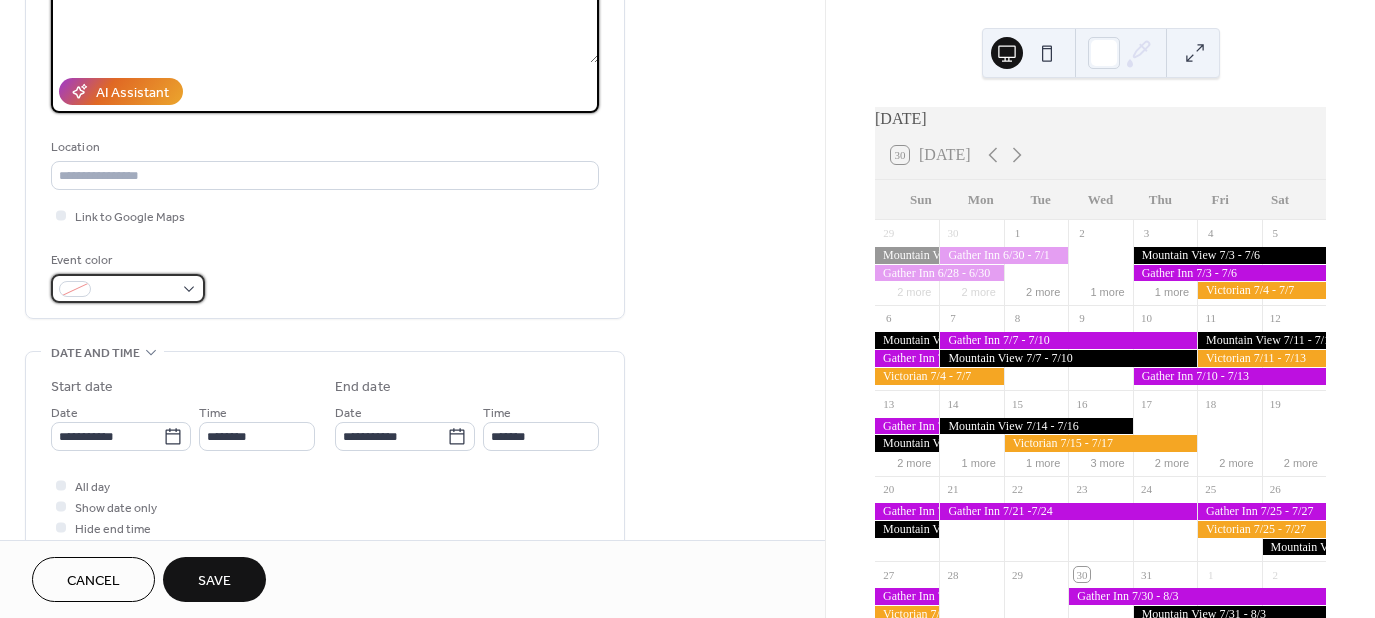 click at bounding box center [128, 288] 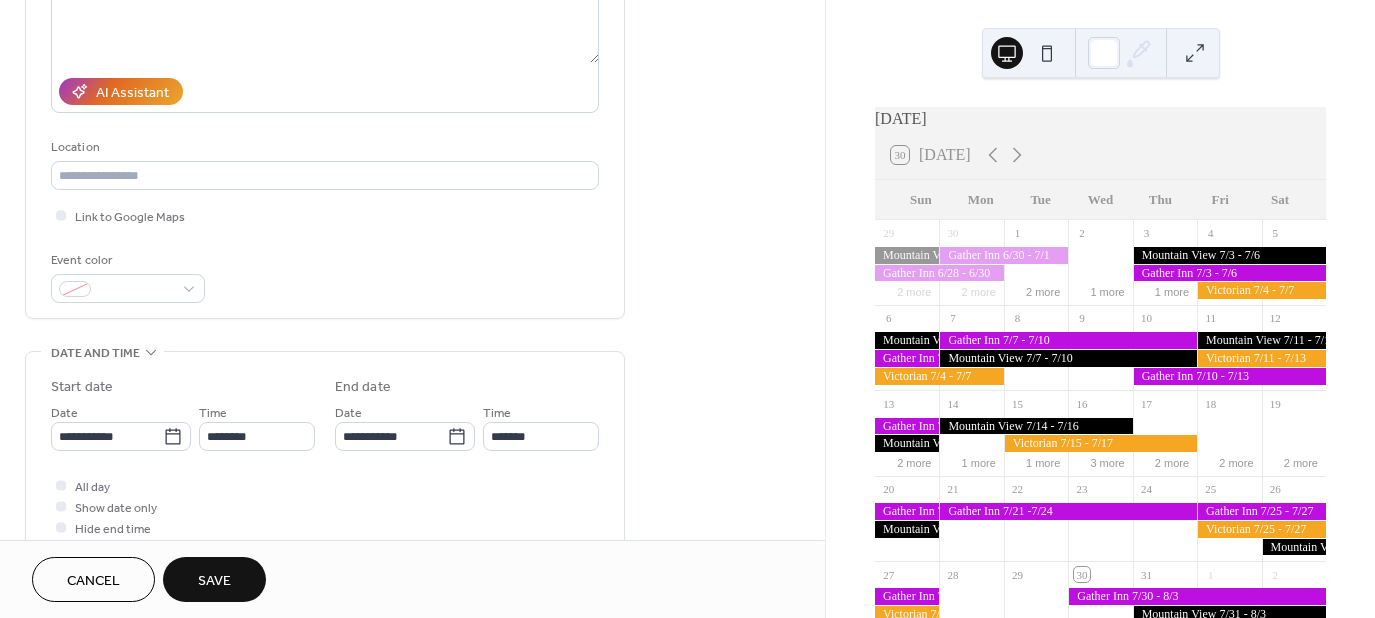 click on "**********" at bounding box center [412, 420] 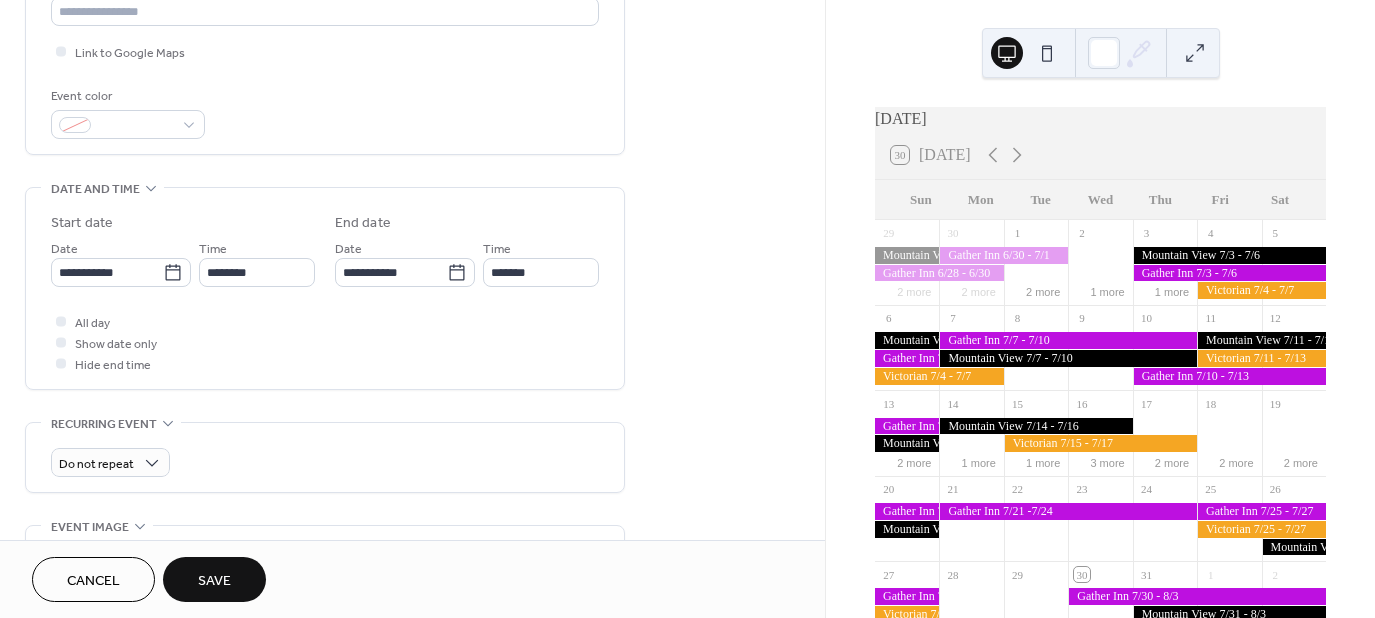scroll, scrollTop: 500, scrollLeft: 0, axis: vertical 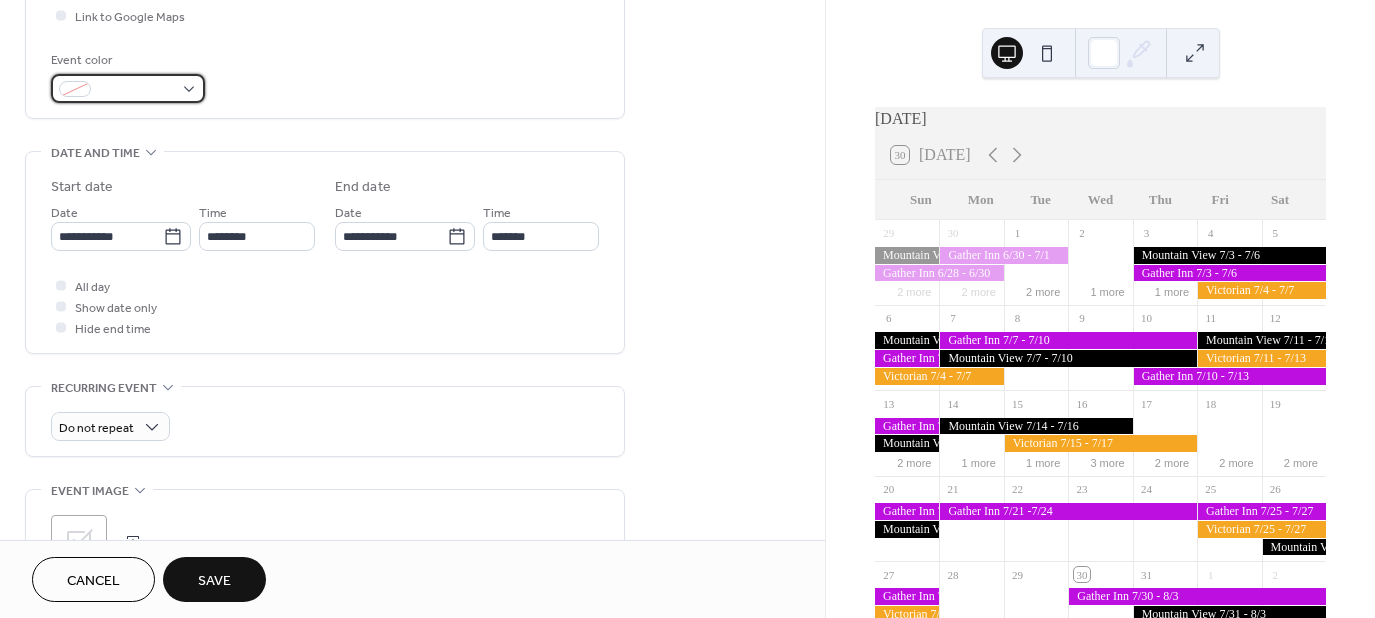 click at bounding box center (128, 88) 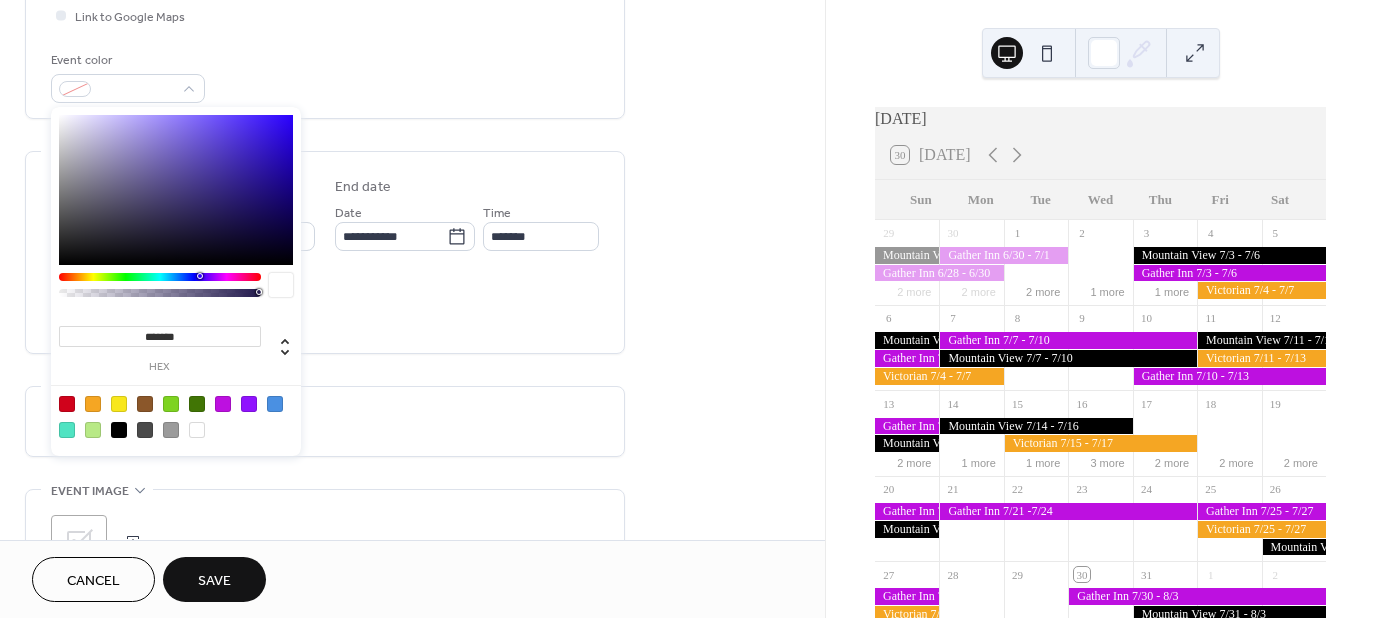 click at bounding box center (119, 430) 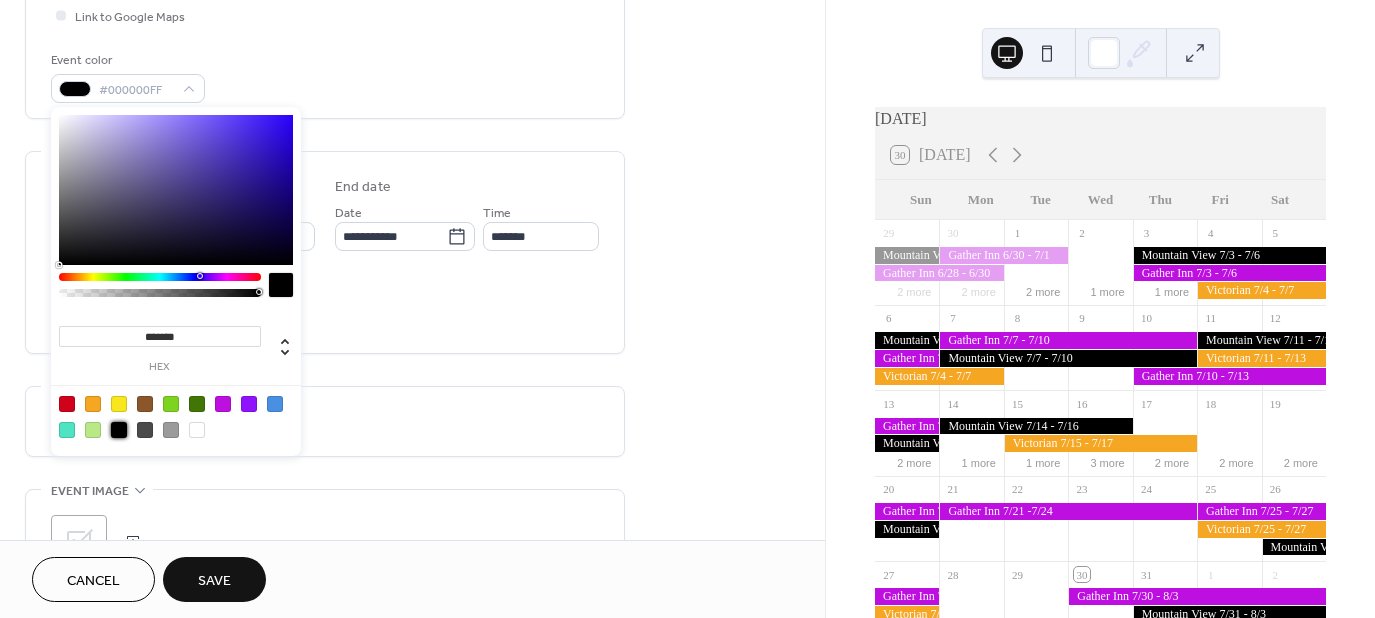 click on "**********" at bounding box center [412, 220] 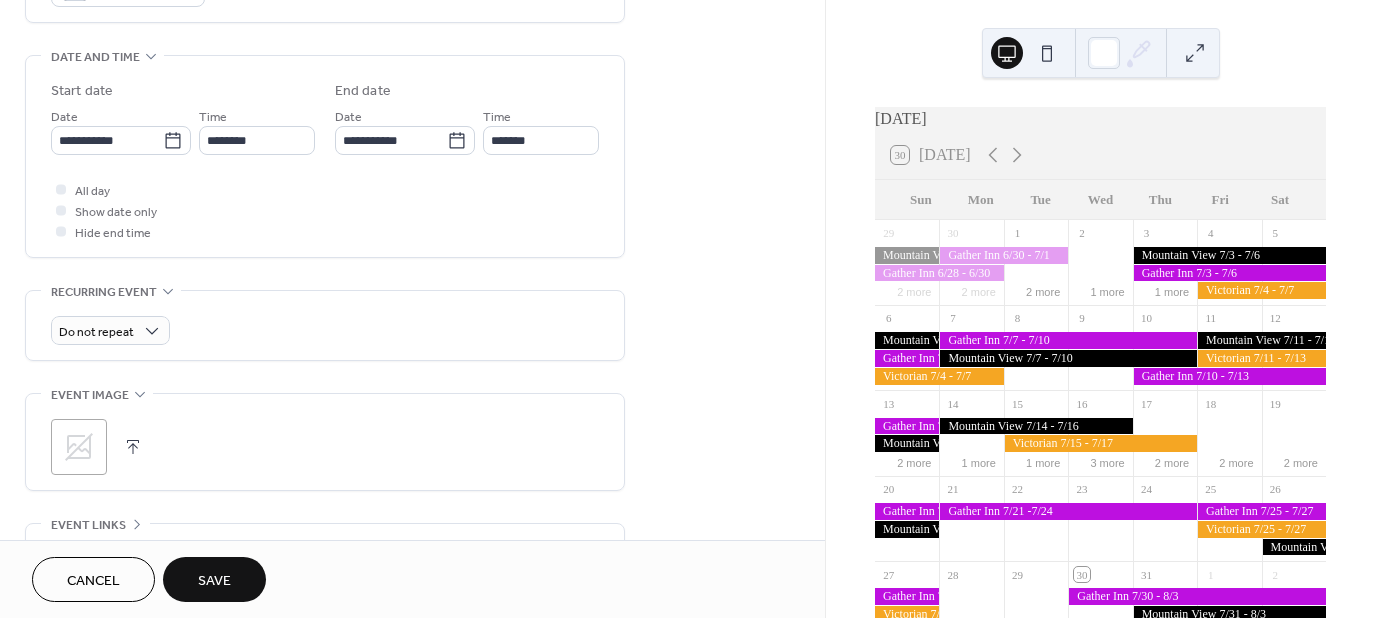 scroll, scrollTop: 600, scrollLeft: 0, axis: vertical 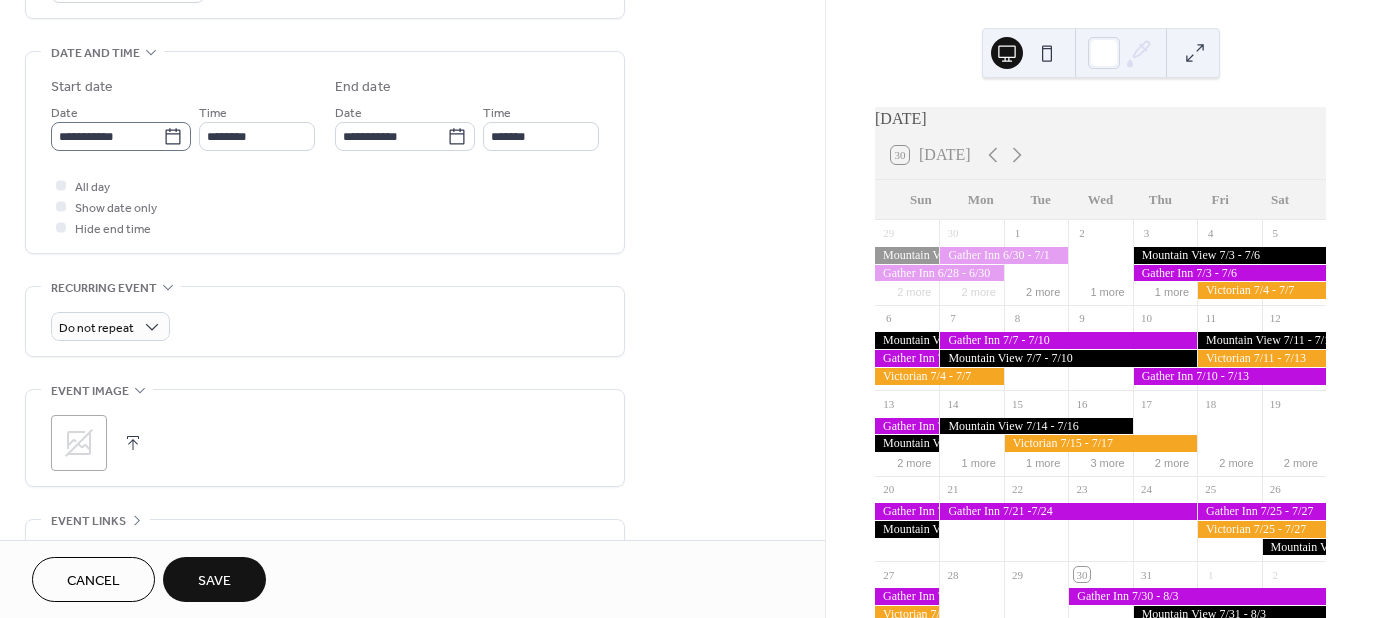 click 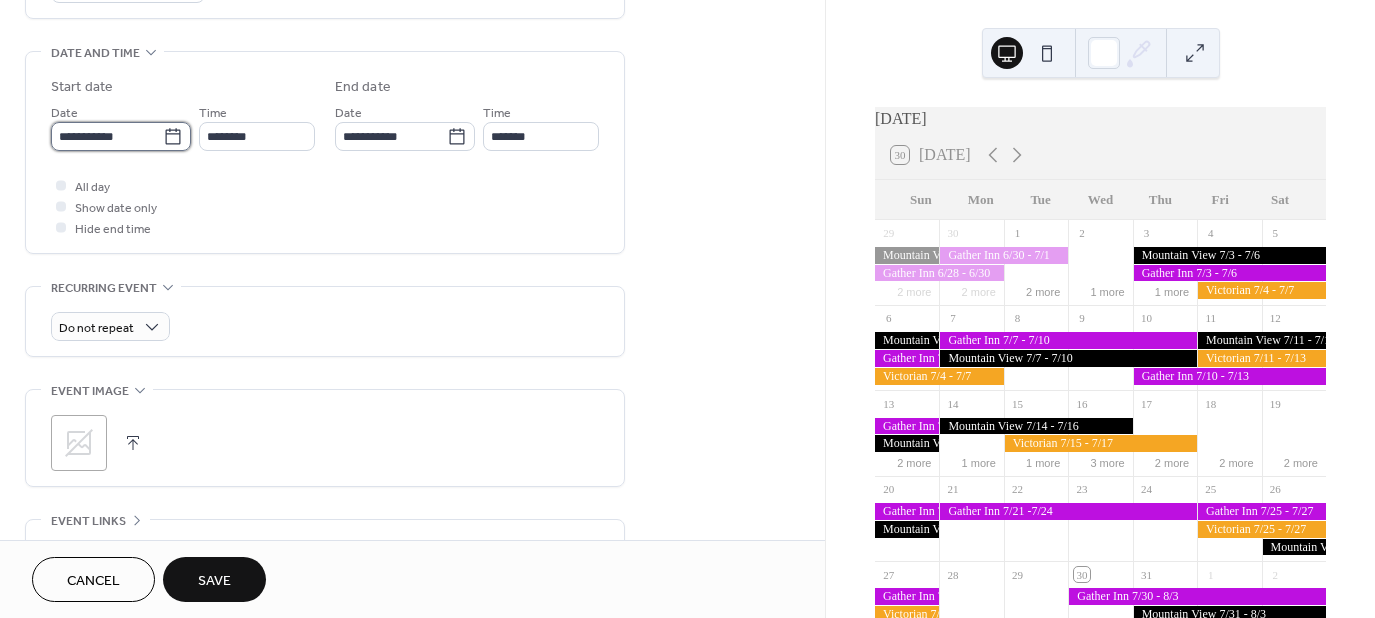 click on "**********" at bounding box center (107, 136) 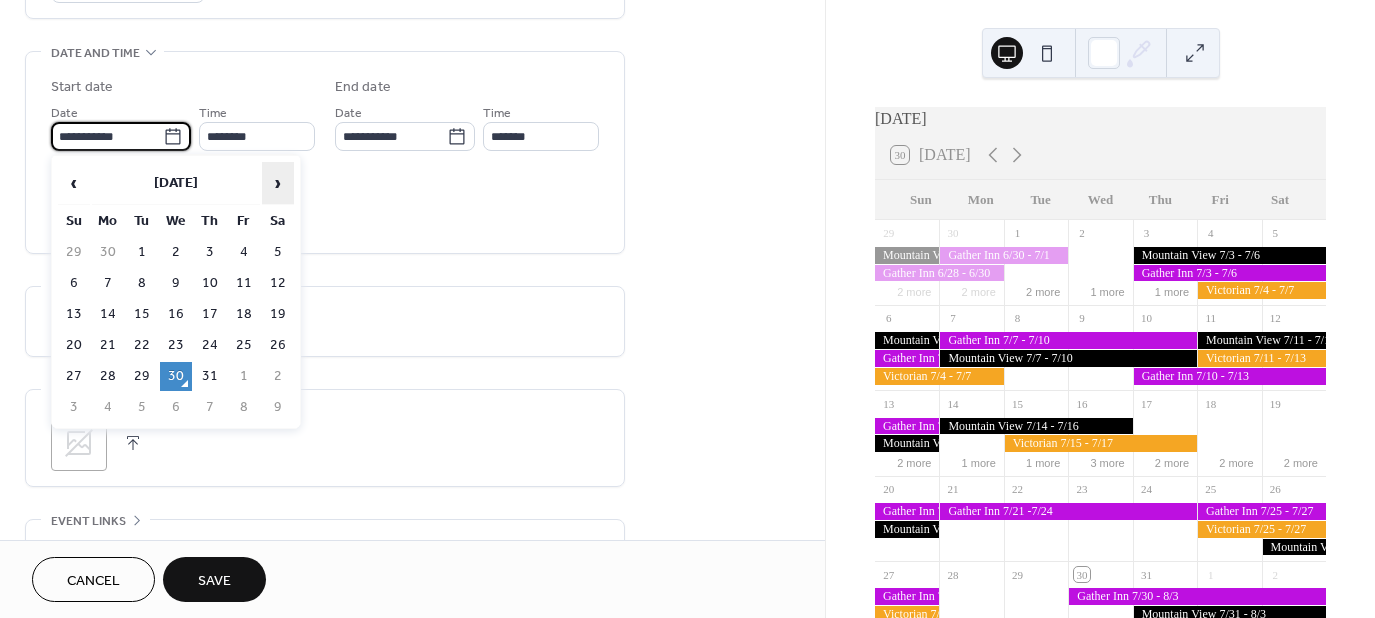 click on "›" at bounding box center (278, 183) 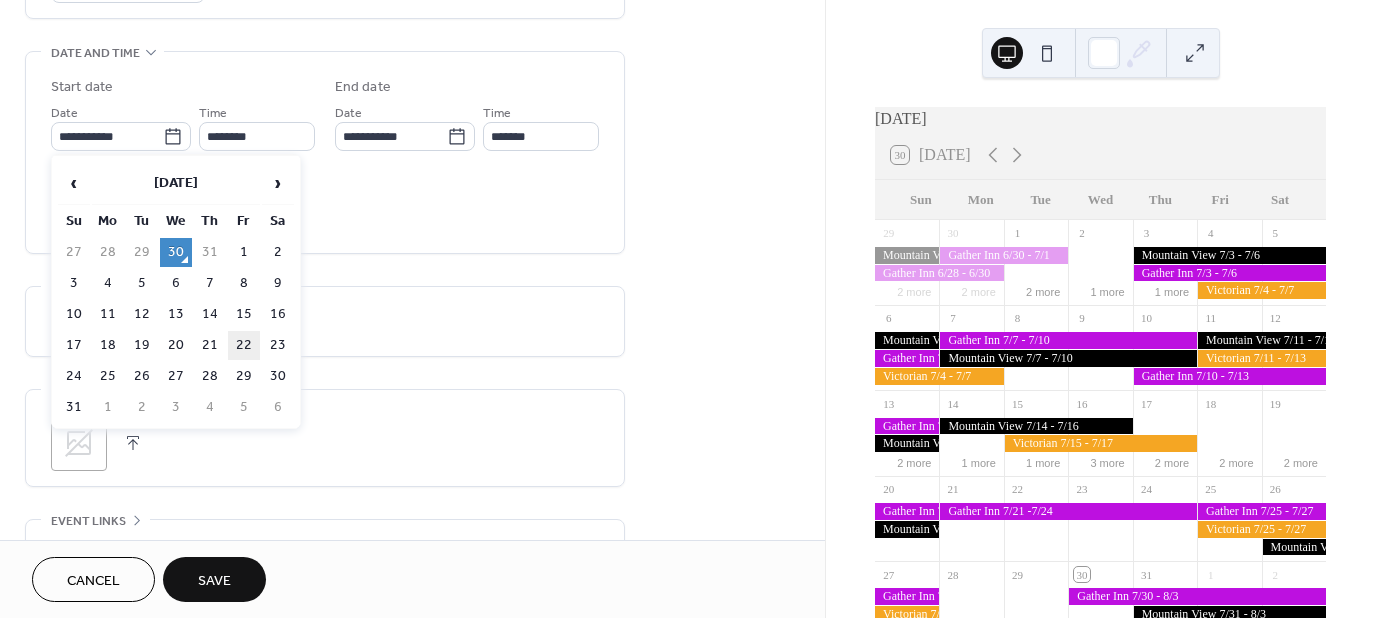 click on "22" at bounding box center [244, 345] 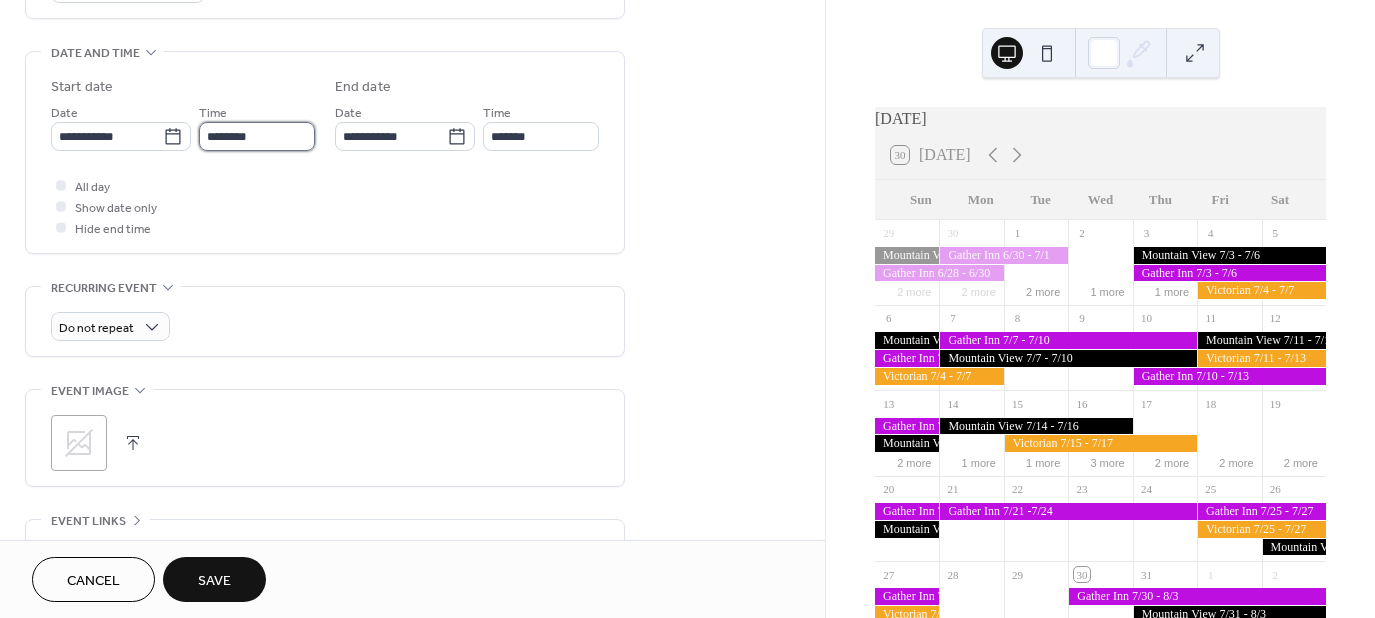 click on "********" at bounding box center [257, 136] 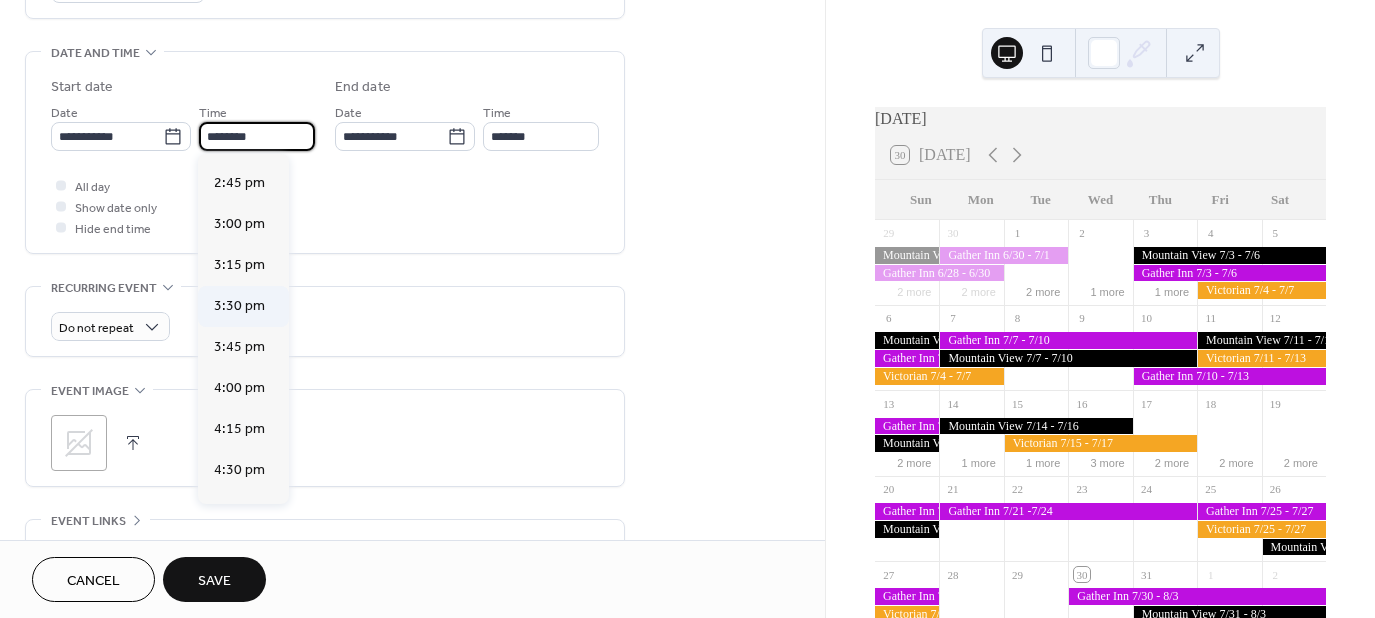 scroll, scrollTop: 2468, scrollLeft: 0, axis: vertical 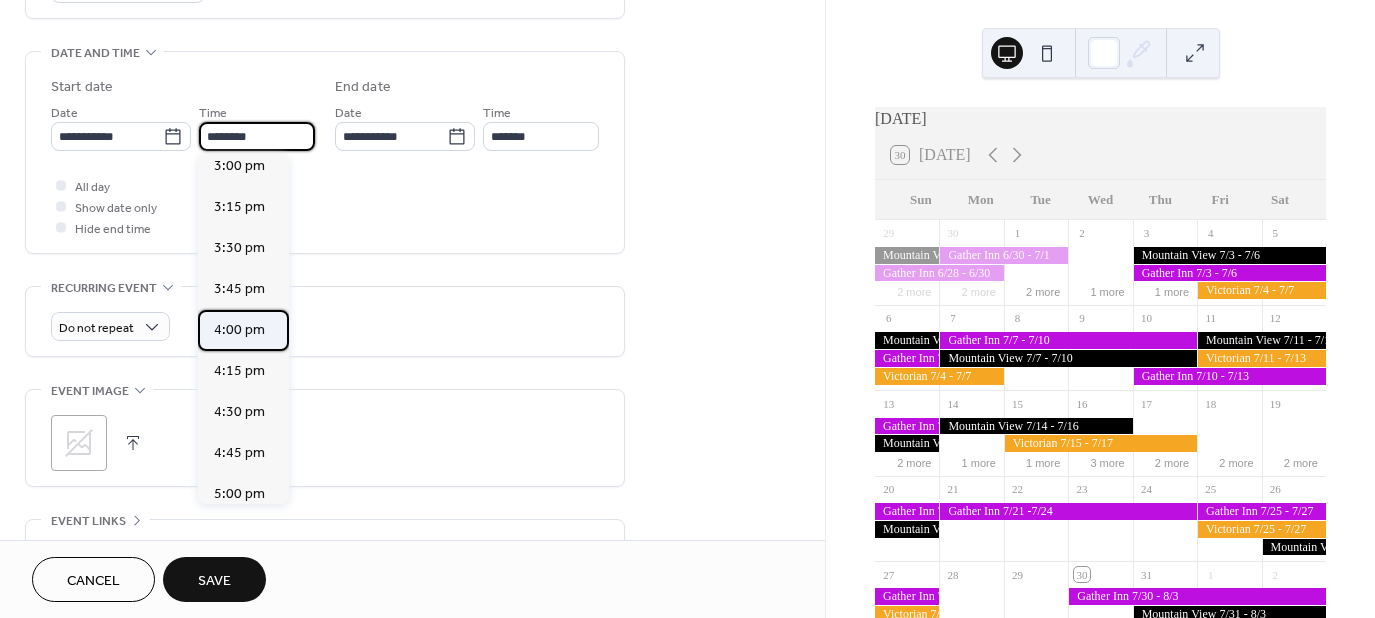 click on "4:00 pm" at bounding box center [239, 330] 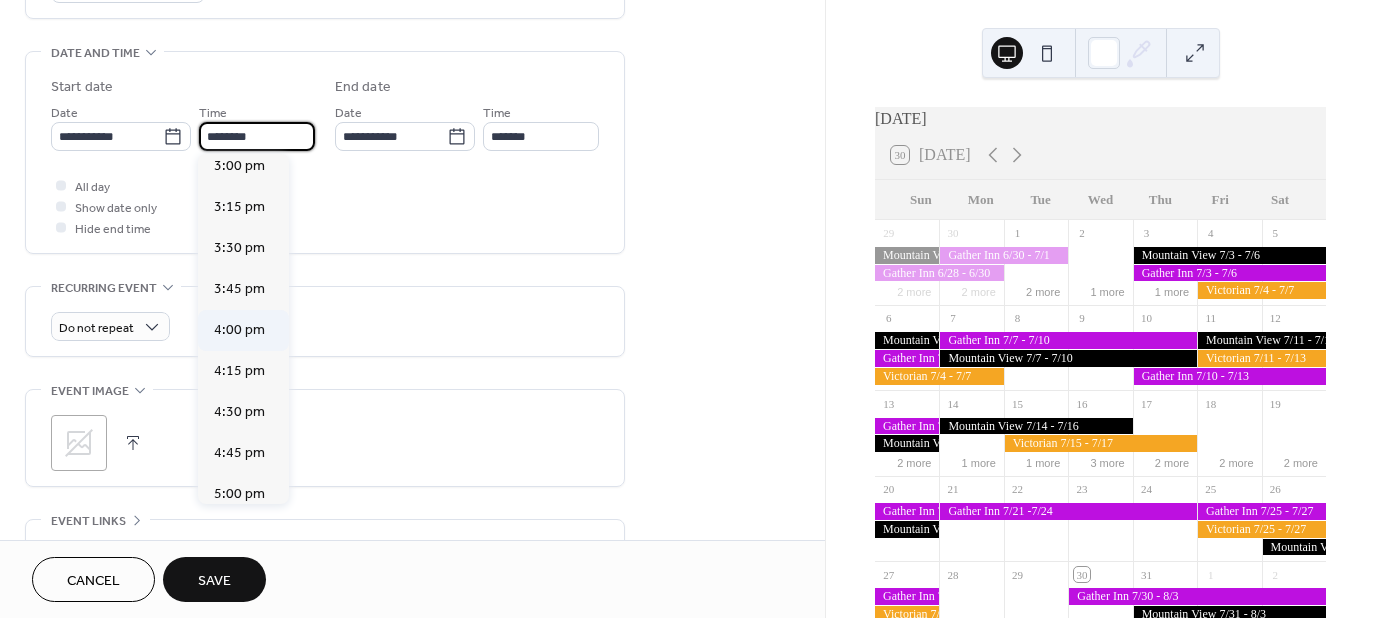 type on "*******" 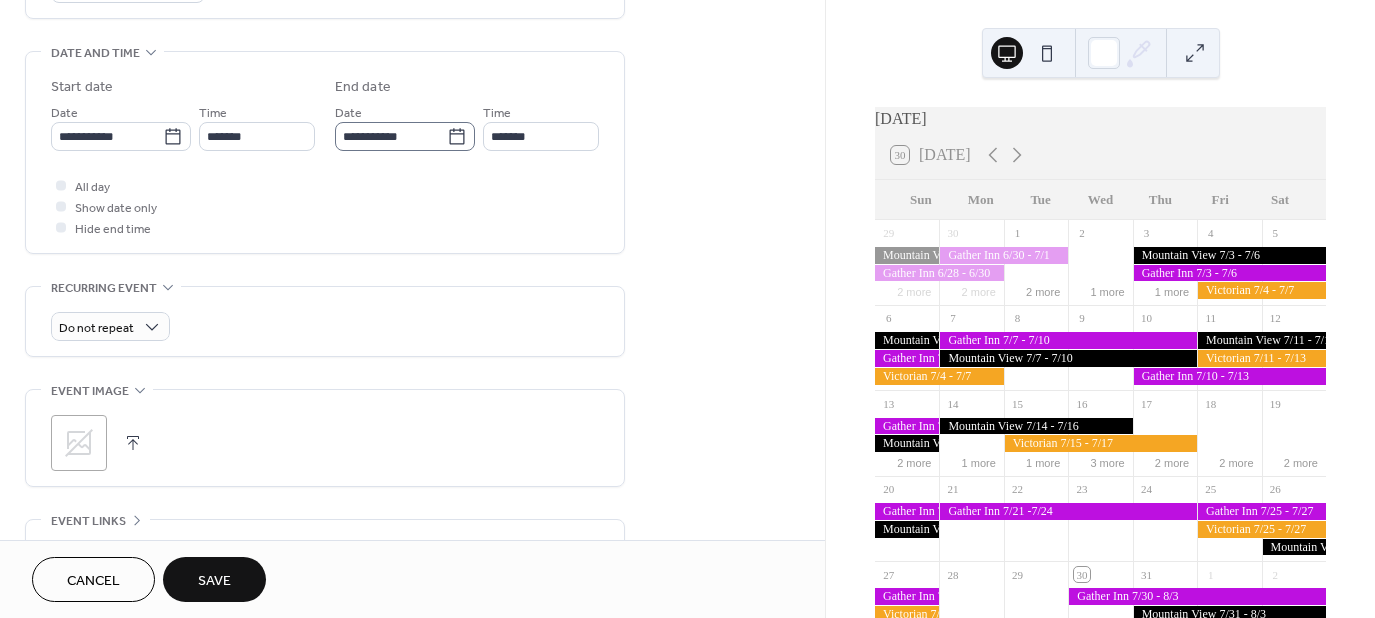 click 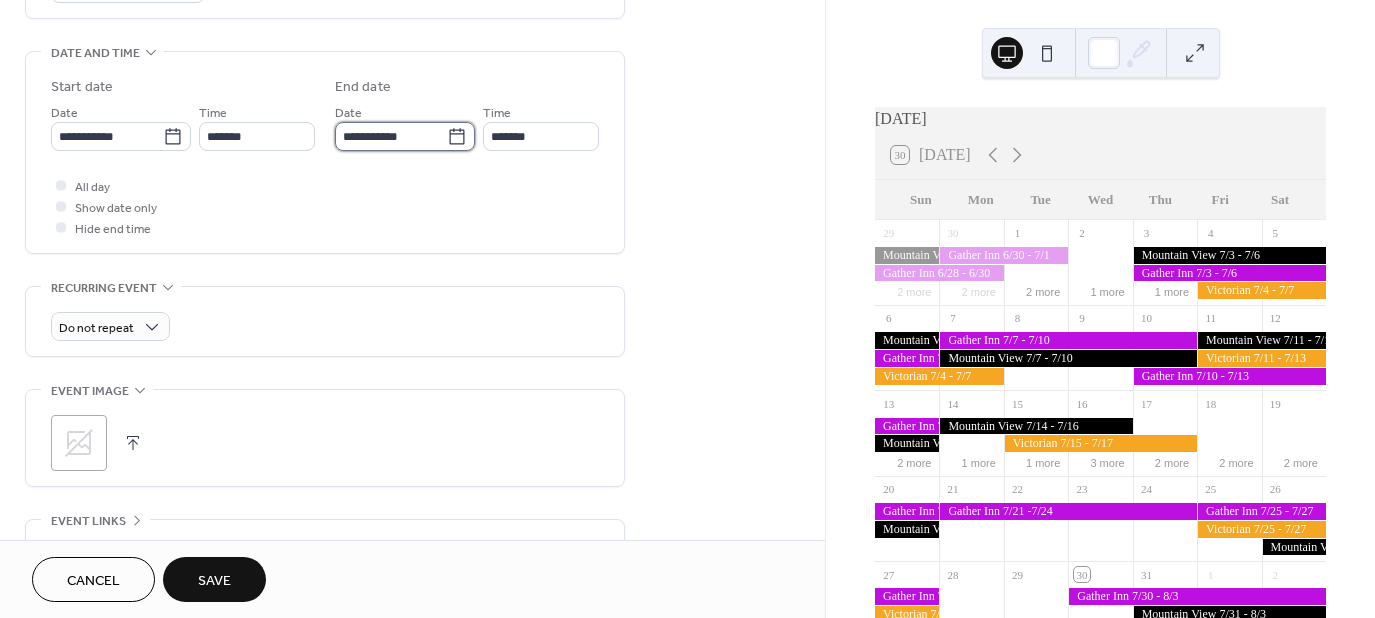 click on "**********" at bounding box center (391, 136) 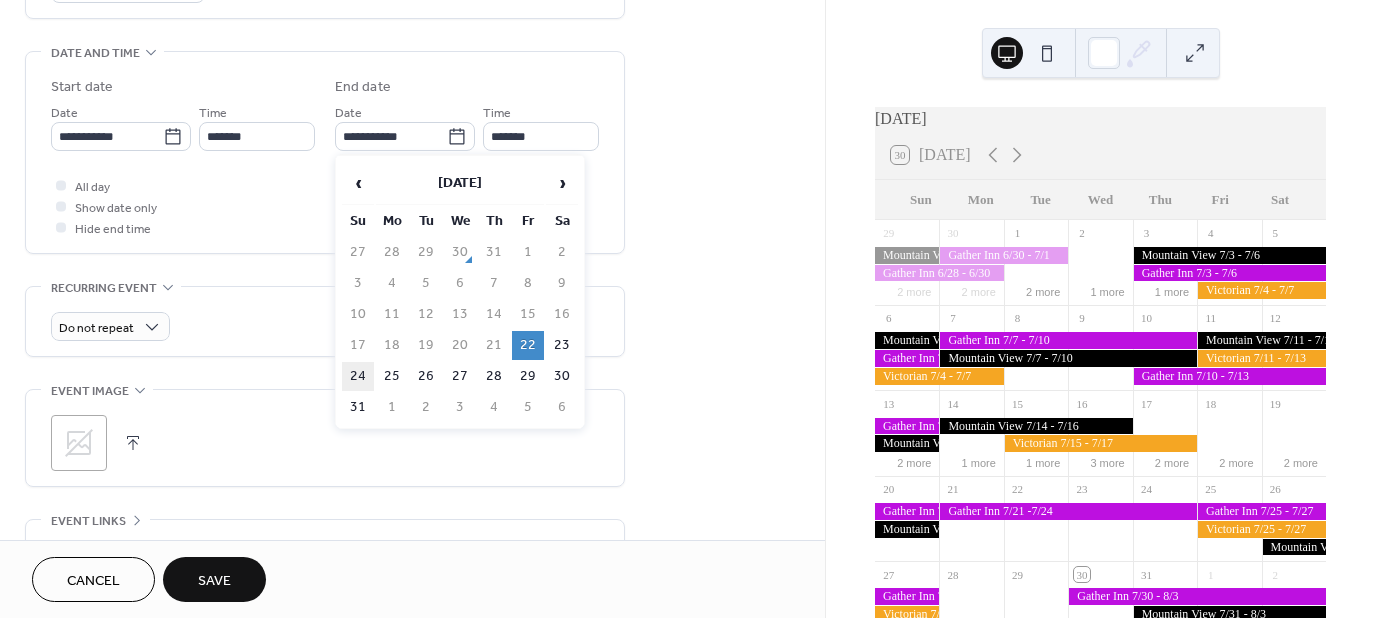 click on "24" at bounding box center [358, 376] 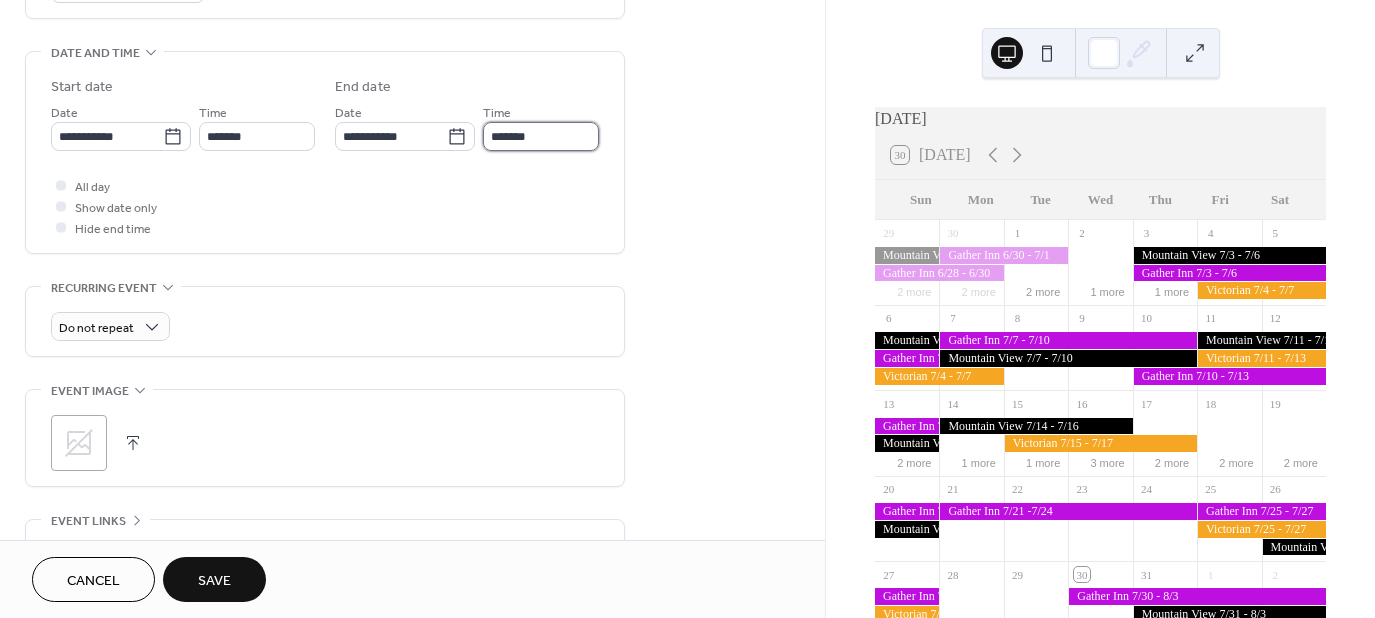 click on "*******" at bounding box center [541, 136] 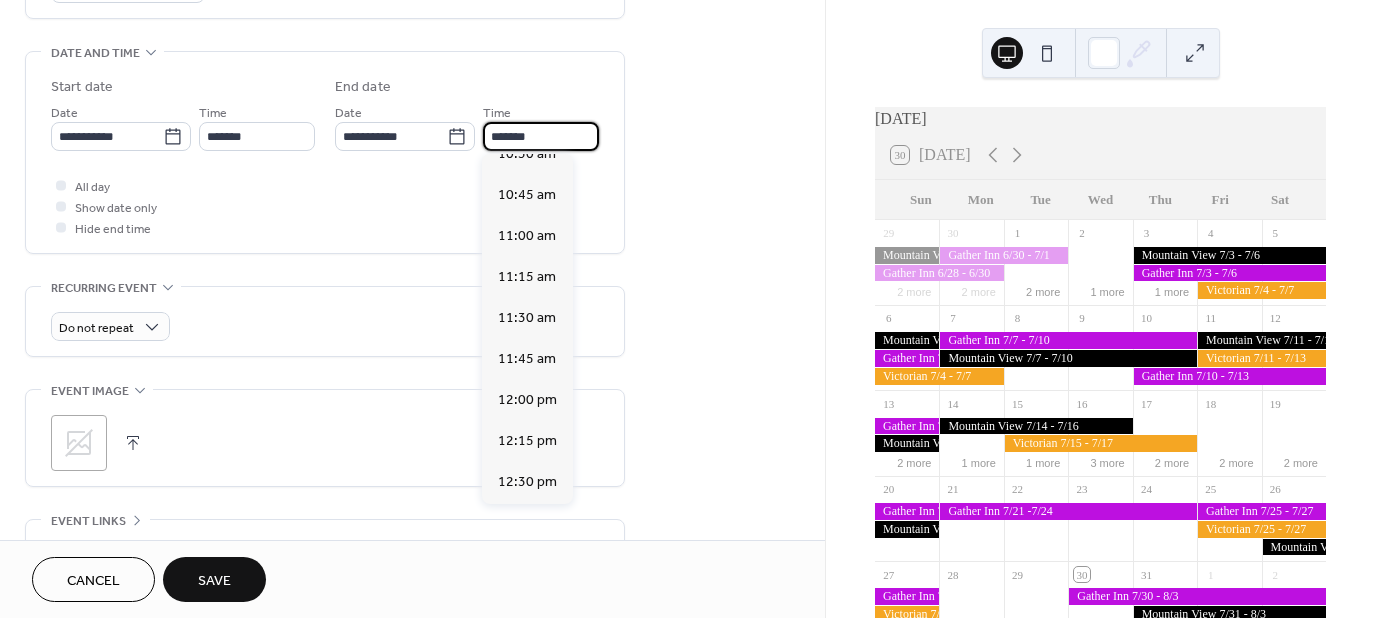 scroll, scrollTop: 1688, scrollLeft: 0, axis: vertical 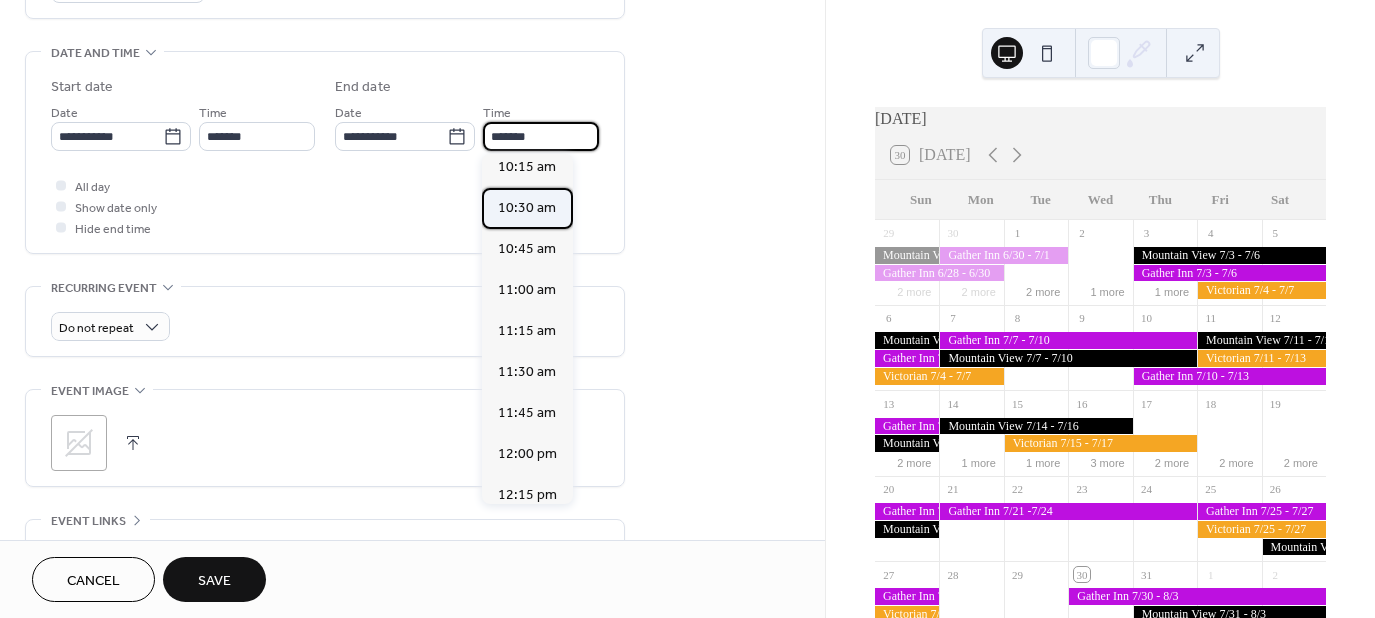 click on "10:30 am" at bounding box center (527, 208) 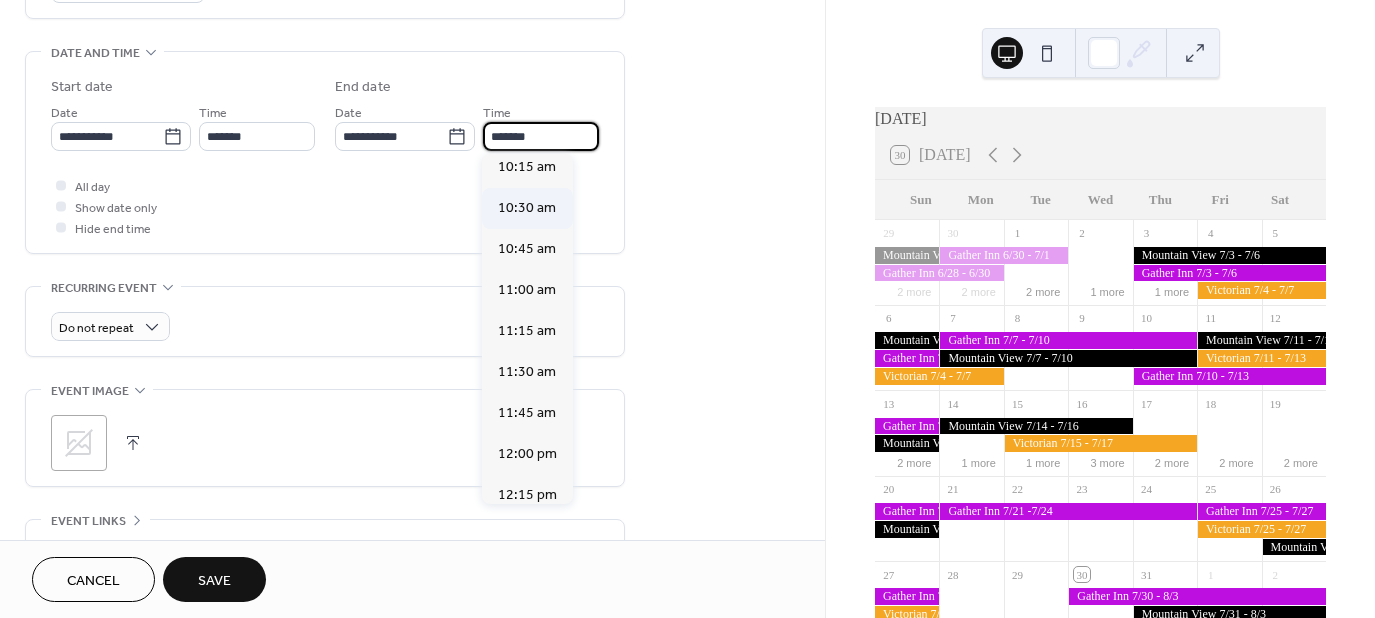 type on "********" 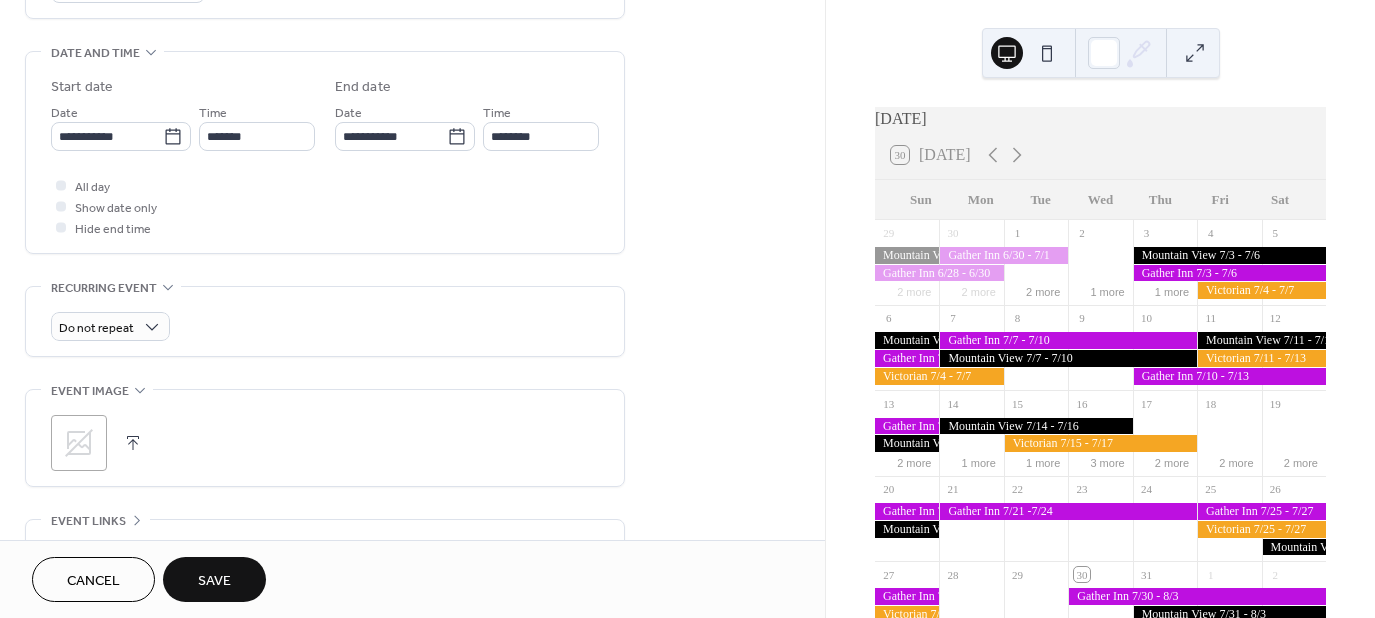 click on "**********" at bounding box center (412, 120) 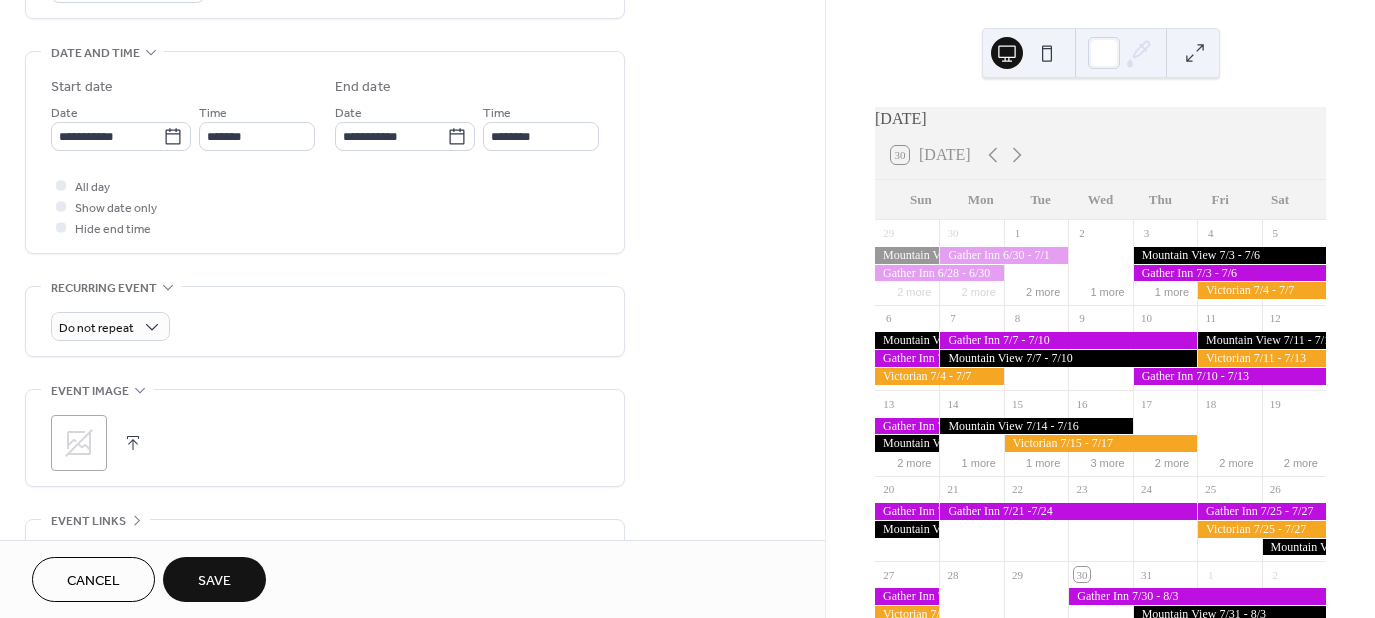 click 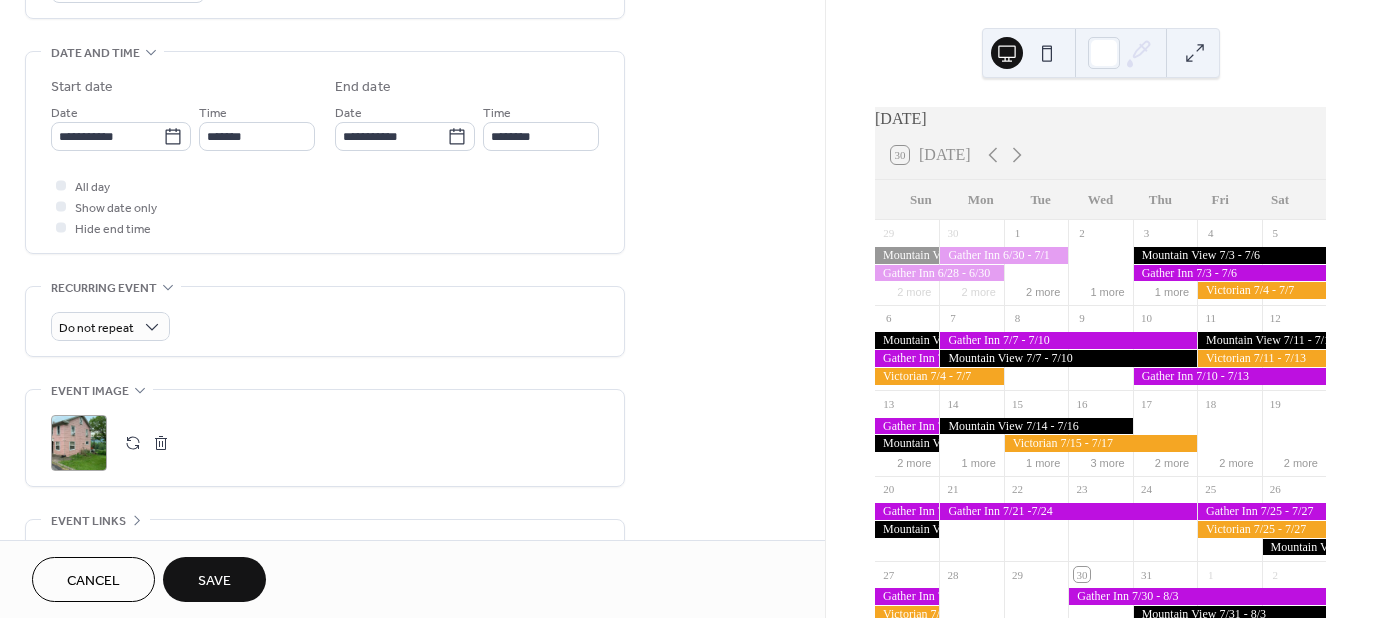 click on "Save" at bounding box center (214, 581) 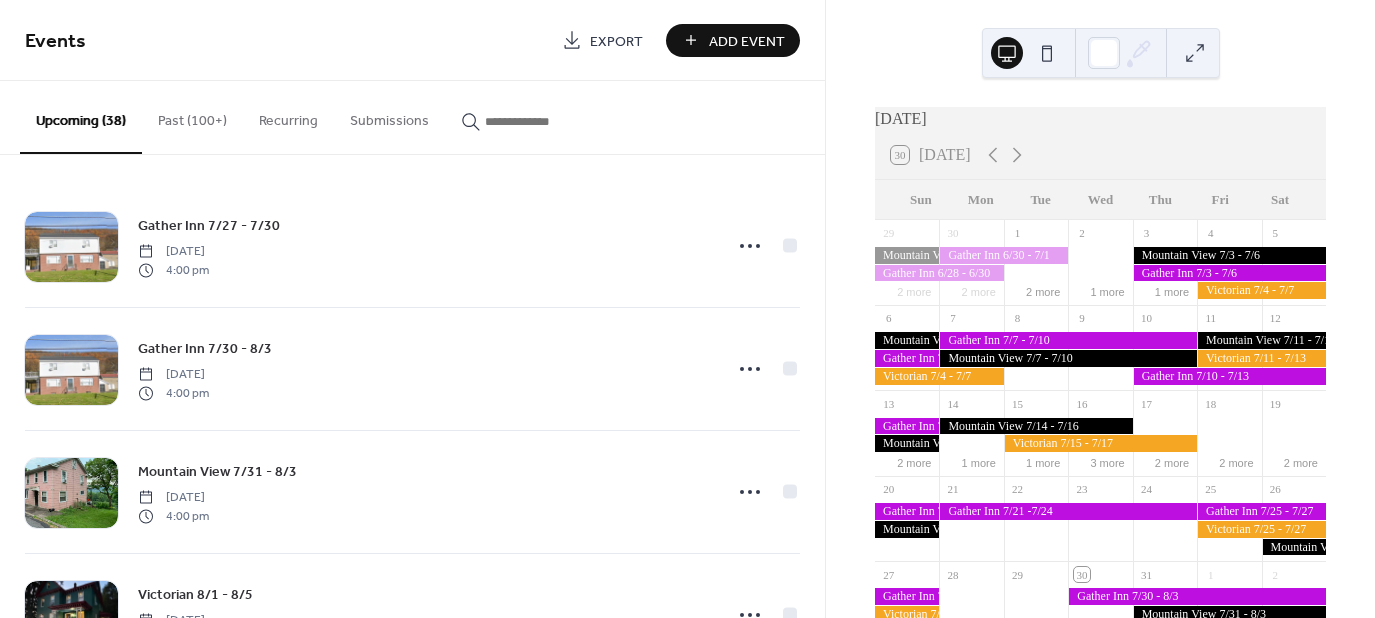 scroll, scrollTop: 0, scrollLeft: 0, axis: both 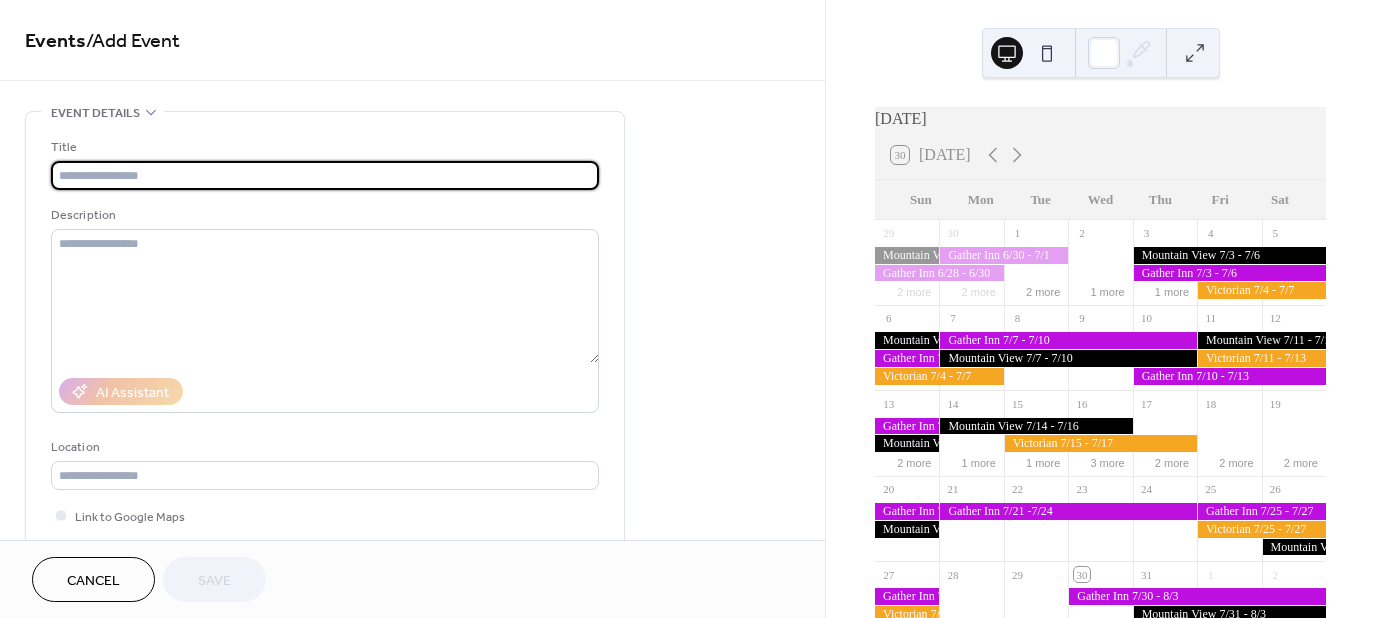 click at bounding box center [325, 175] 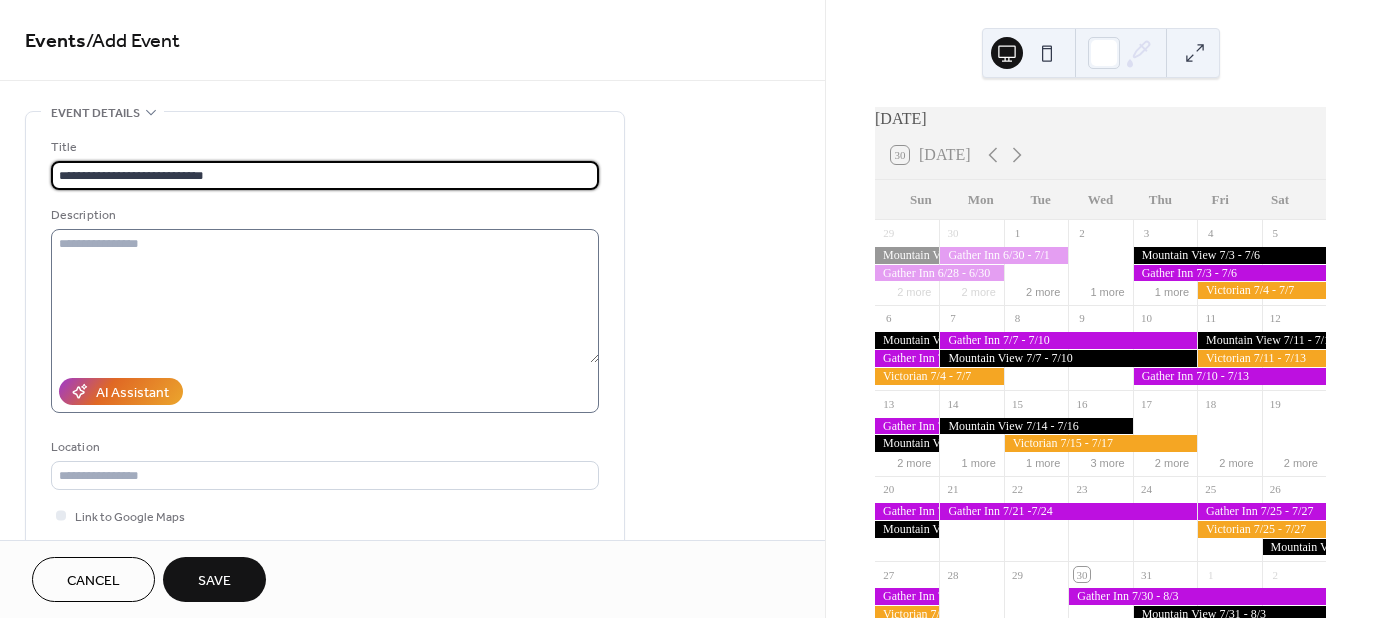 type on "**********" 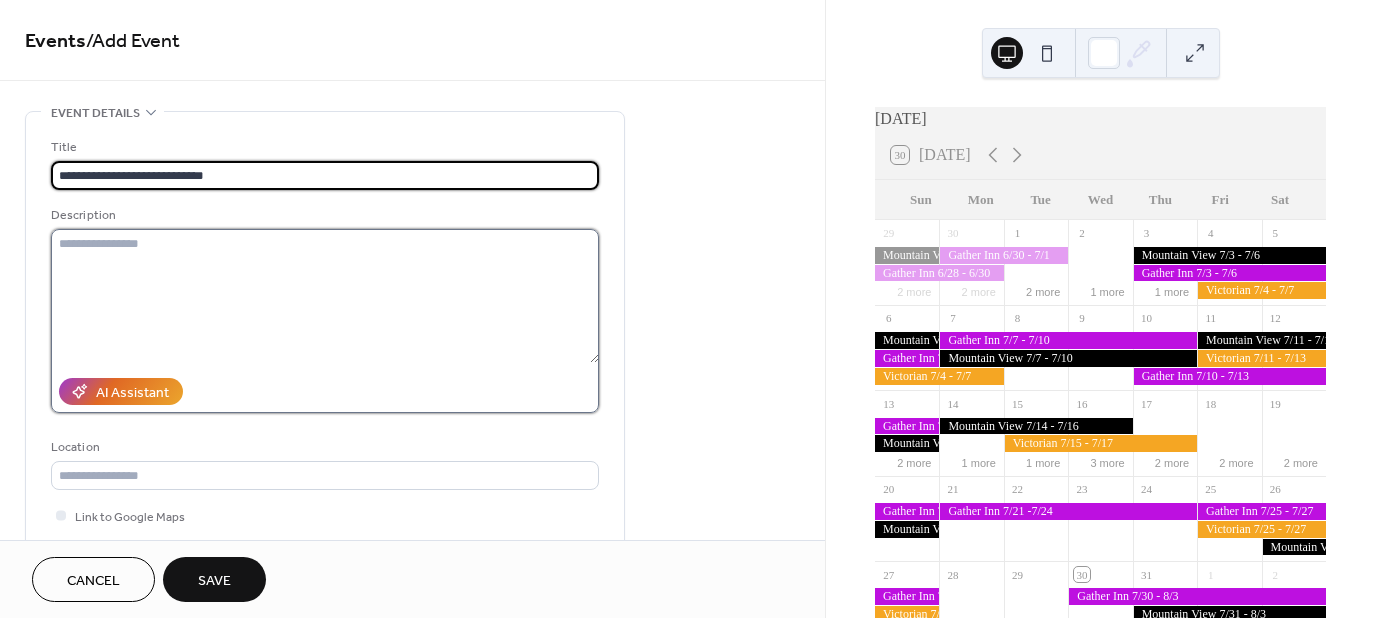 click at bounding box center [325, 296] 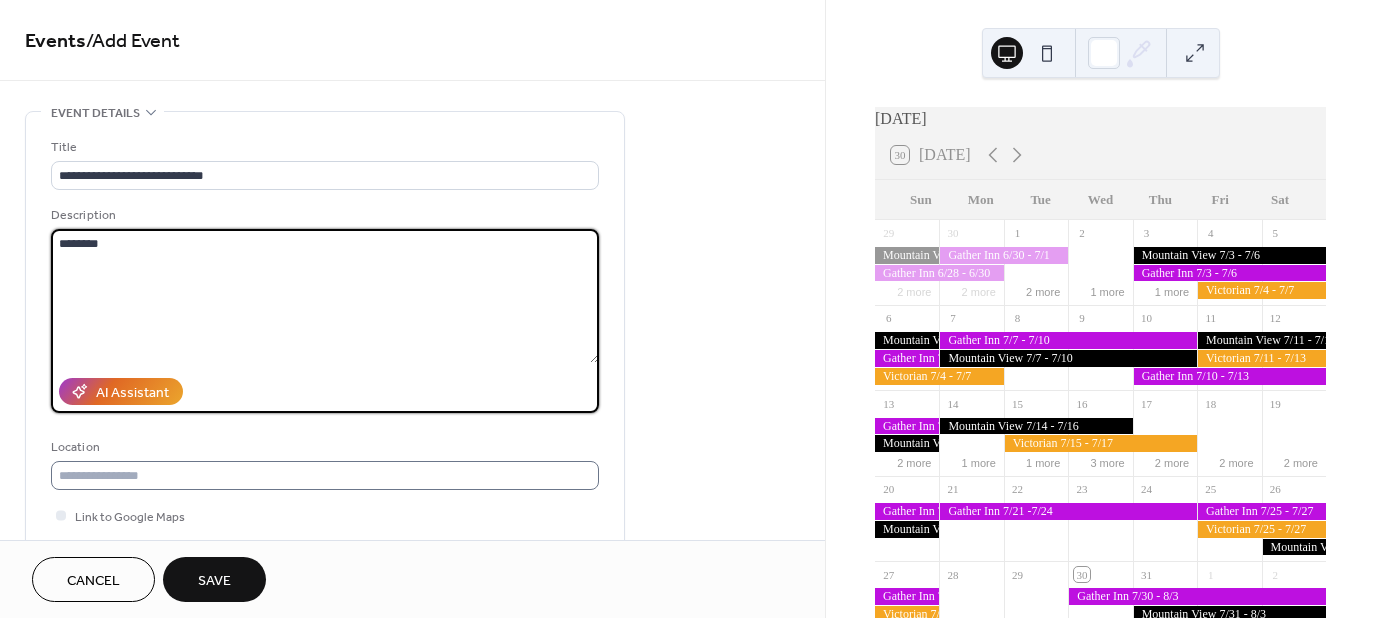 type on "********" 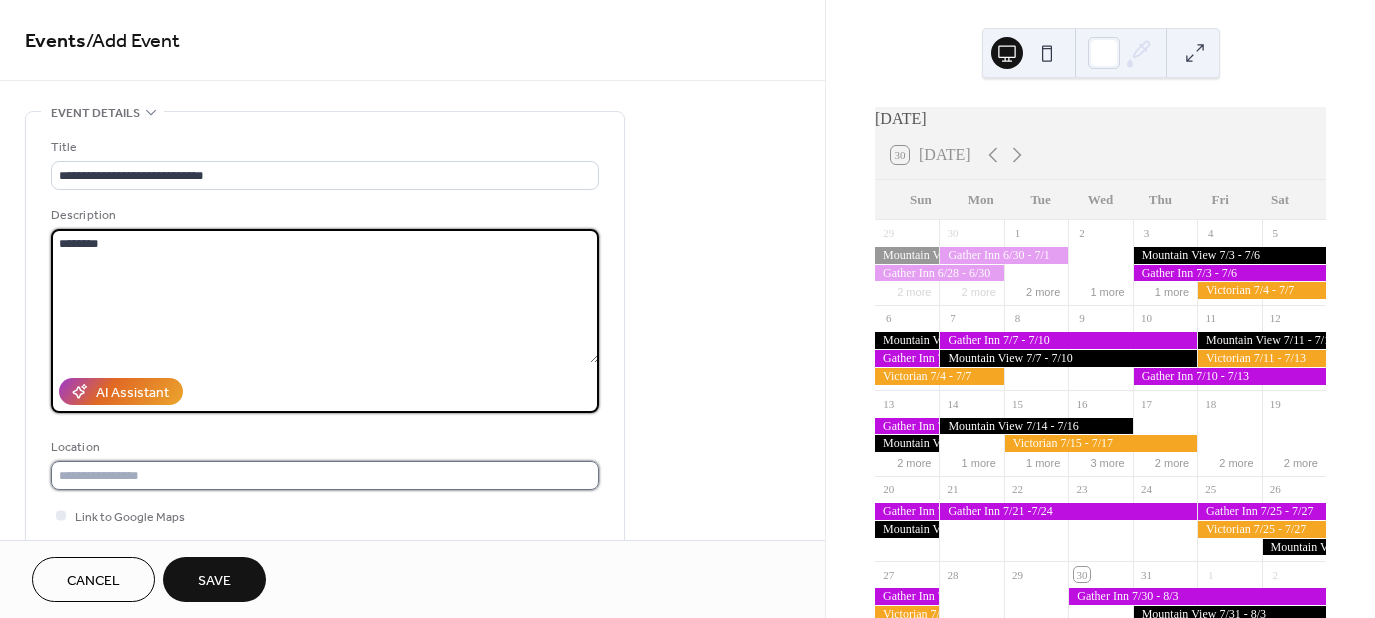 click at bounding box center (325, 475) 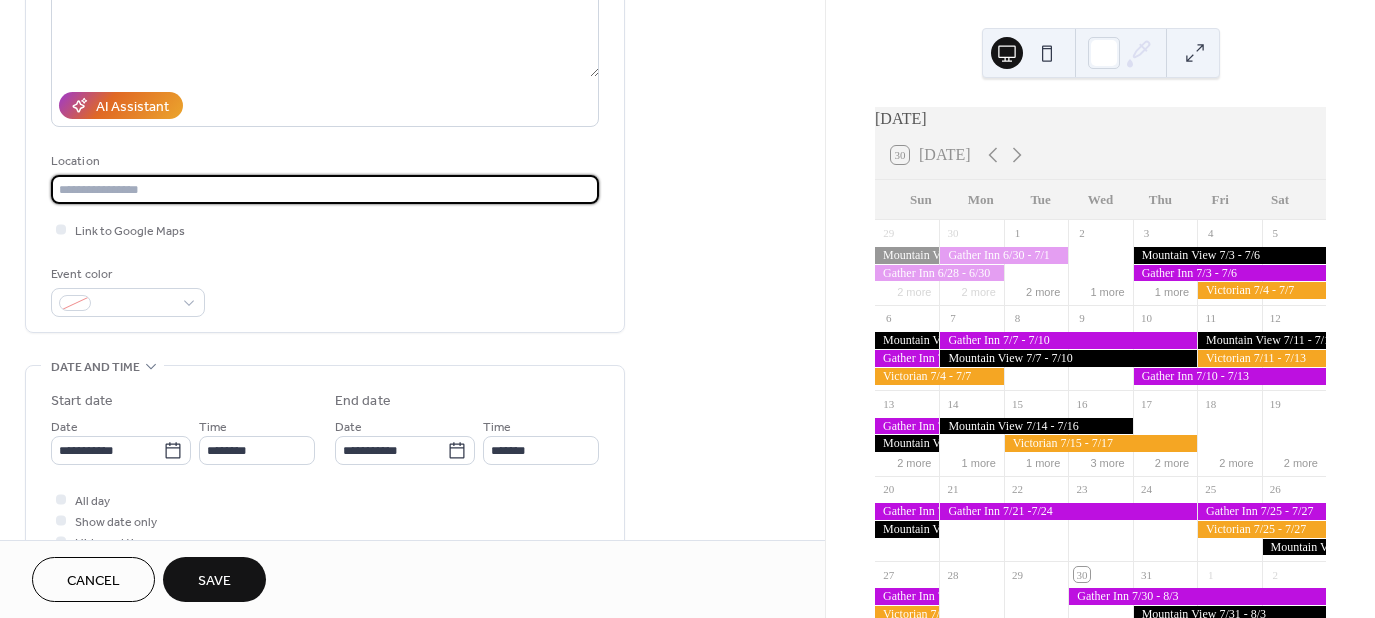 scroll, scrollTop: 300, scrollLeft: 0, axis: vertical 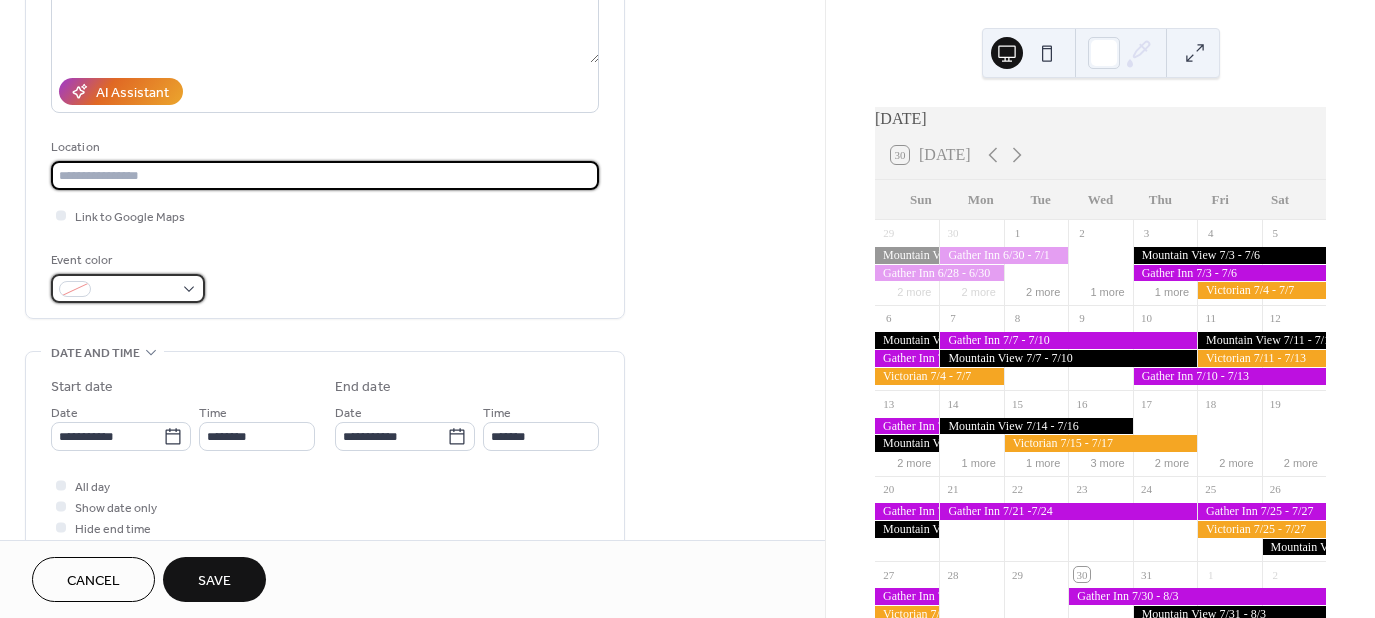 click at bounding box center (128, 288) 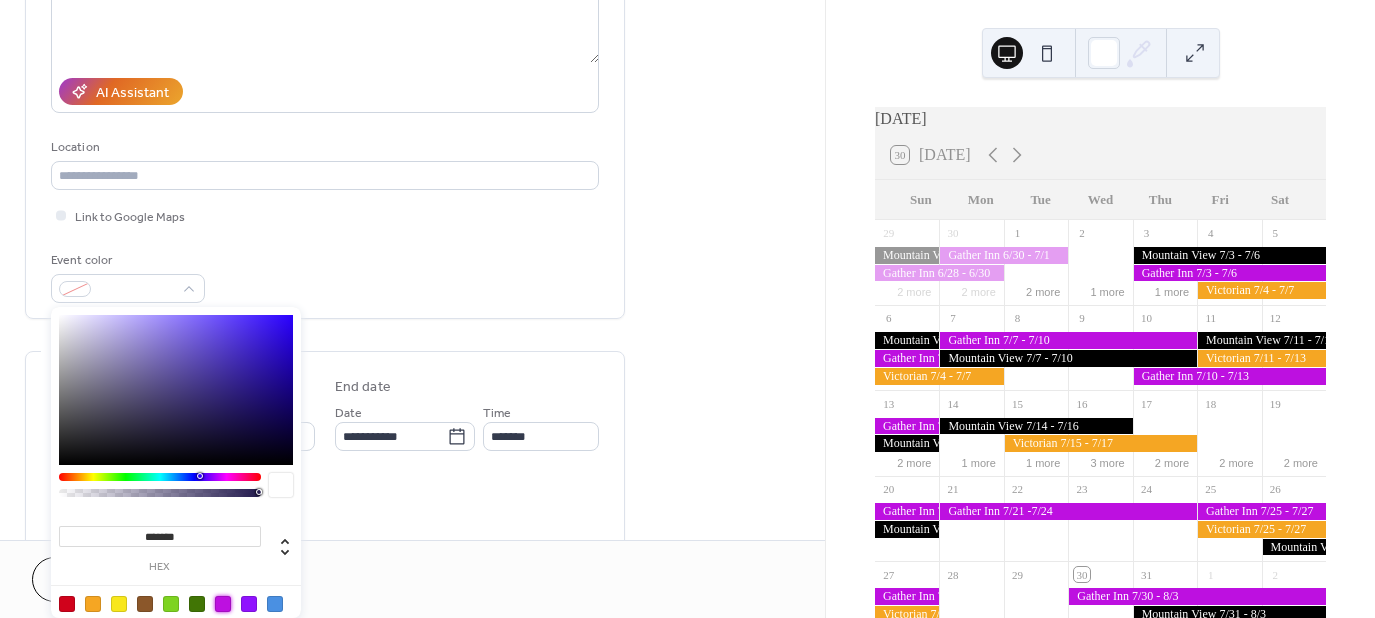click at bounding box center (223, 604) 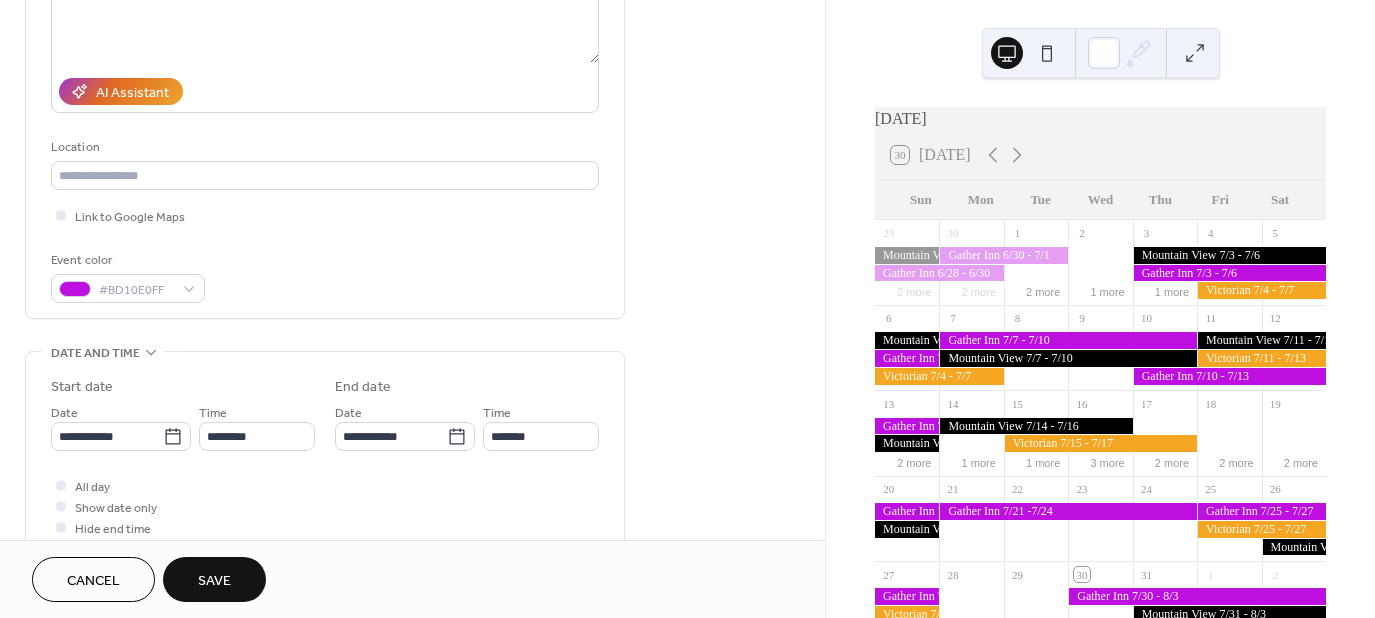 click on "**********" at bounding box center [412, 420] 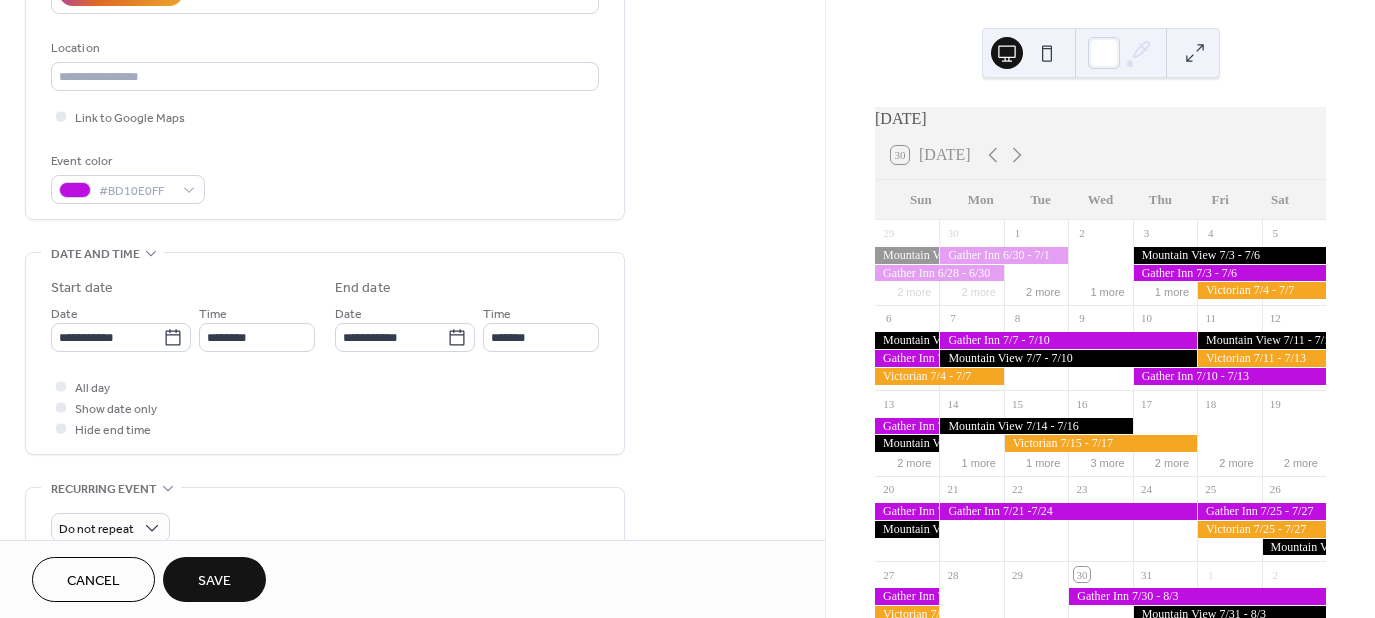 scroll, scrollTop: 400, scrollLeft: 0, axis: vertical 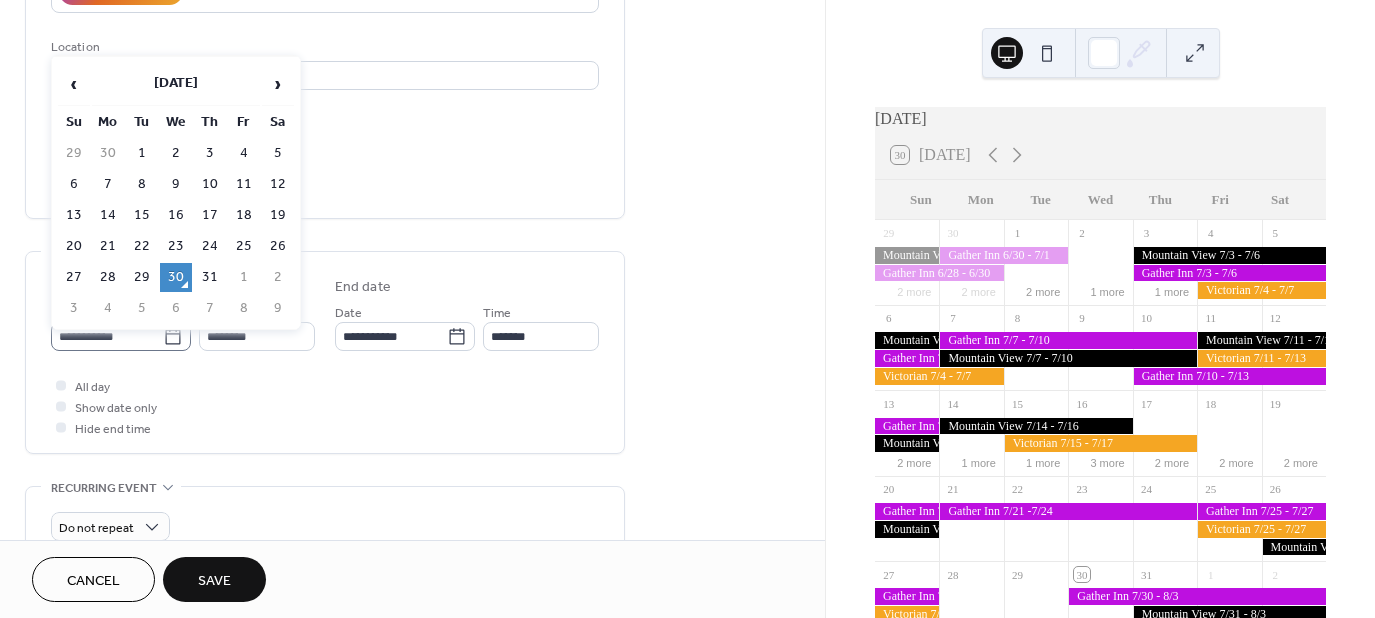 click on "**********" at bounding box center (121, 336) 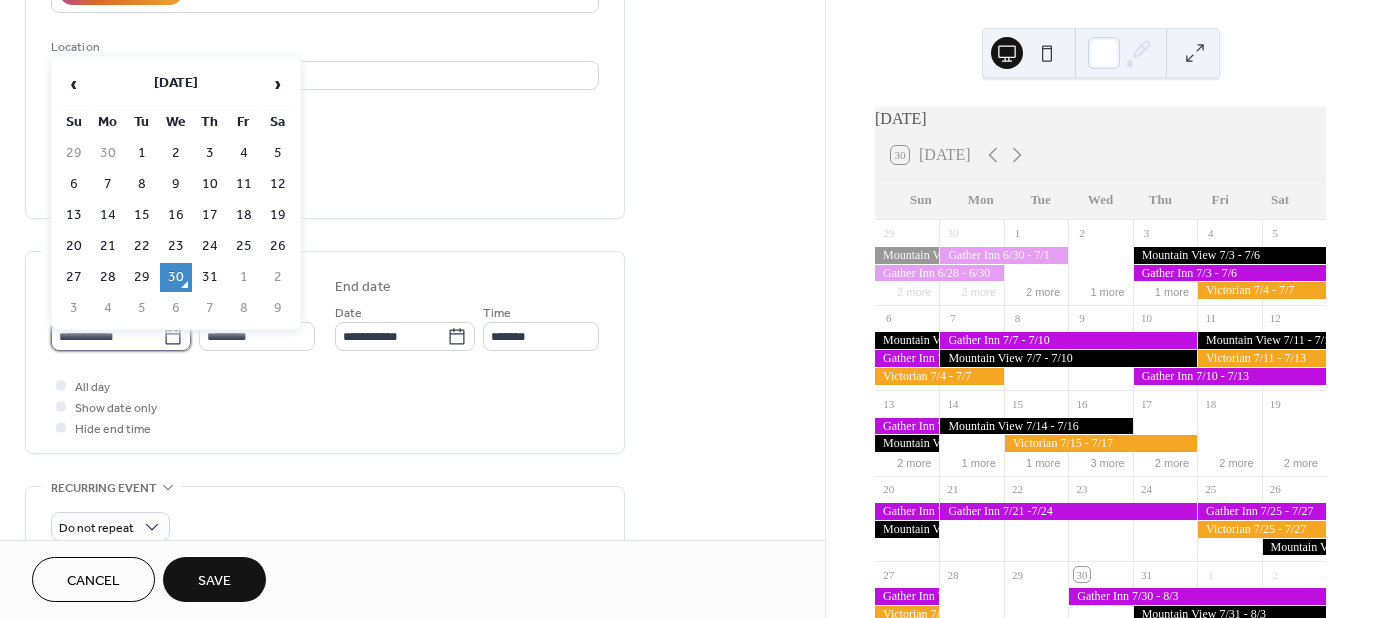 click on "**********" at bounding box center (107, 336) 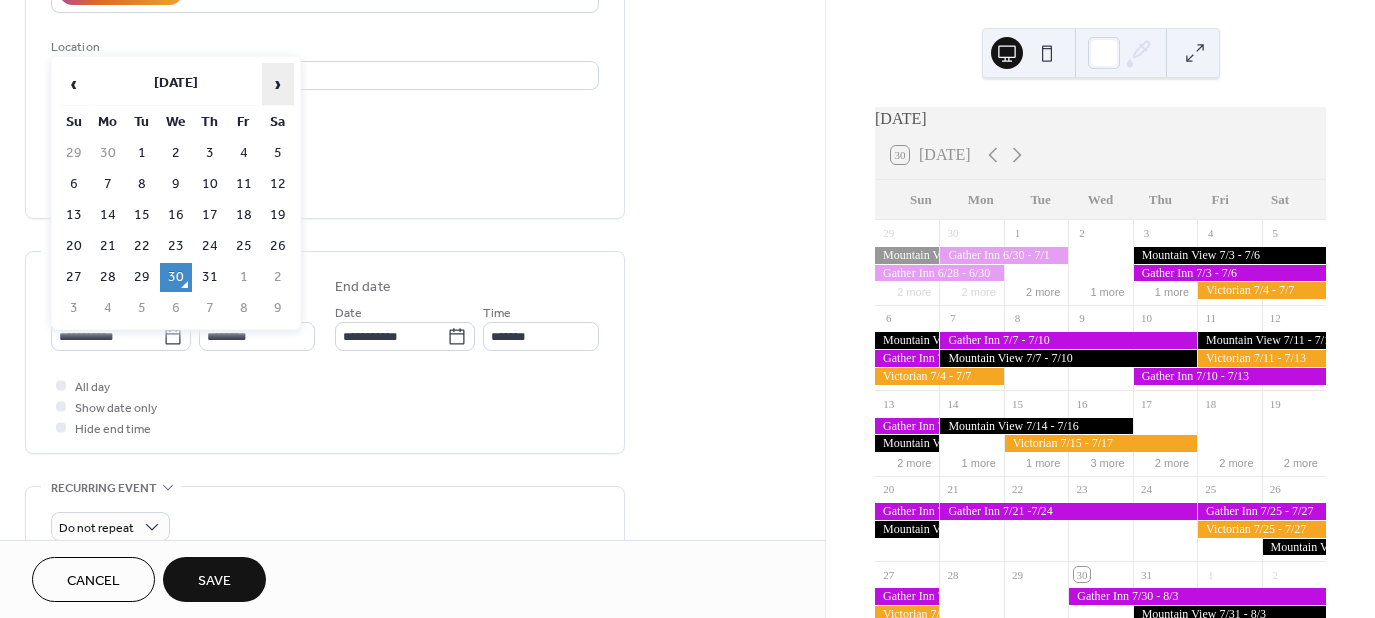 click on "›" at bounding box center (278, 84) 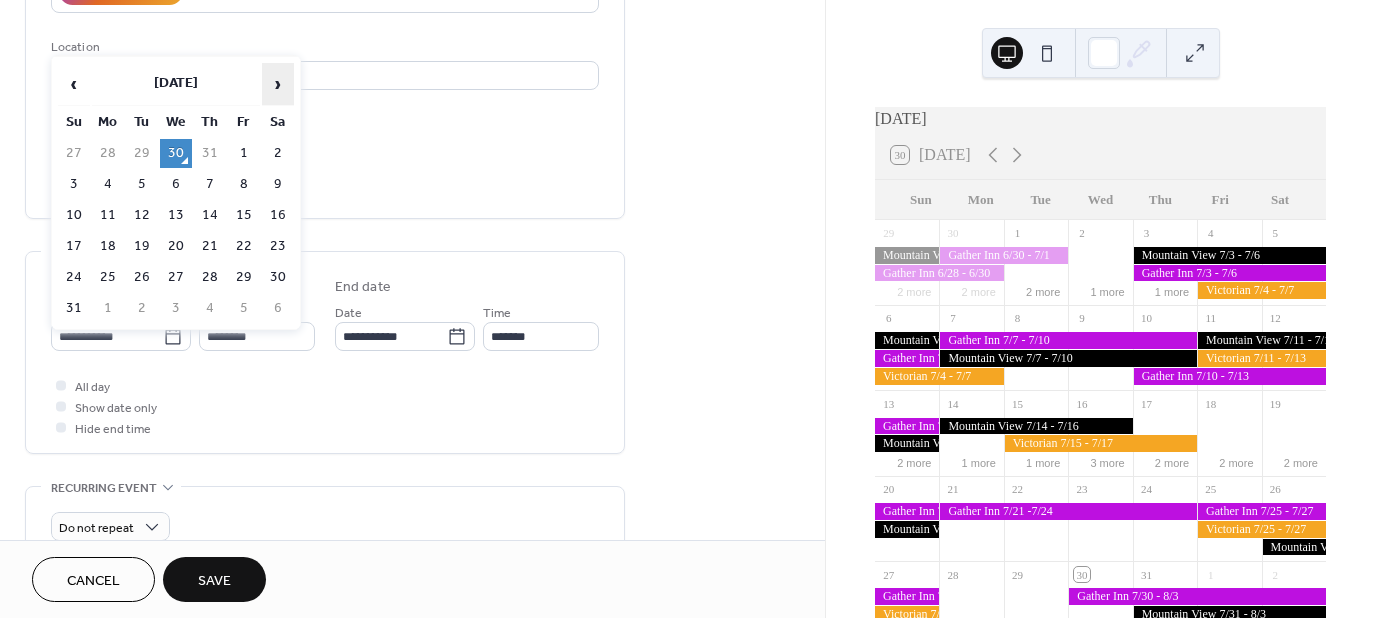 click on "›" at bounding box center [278, 84] 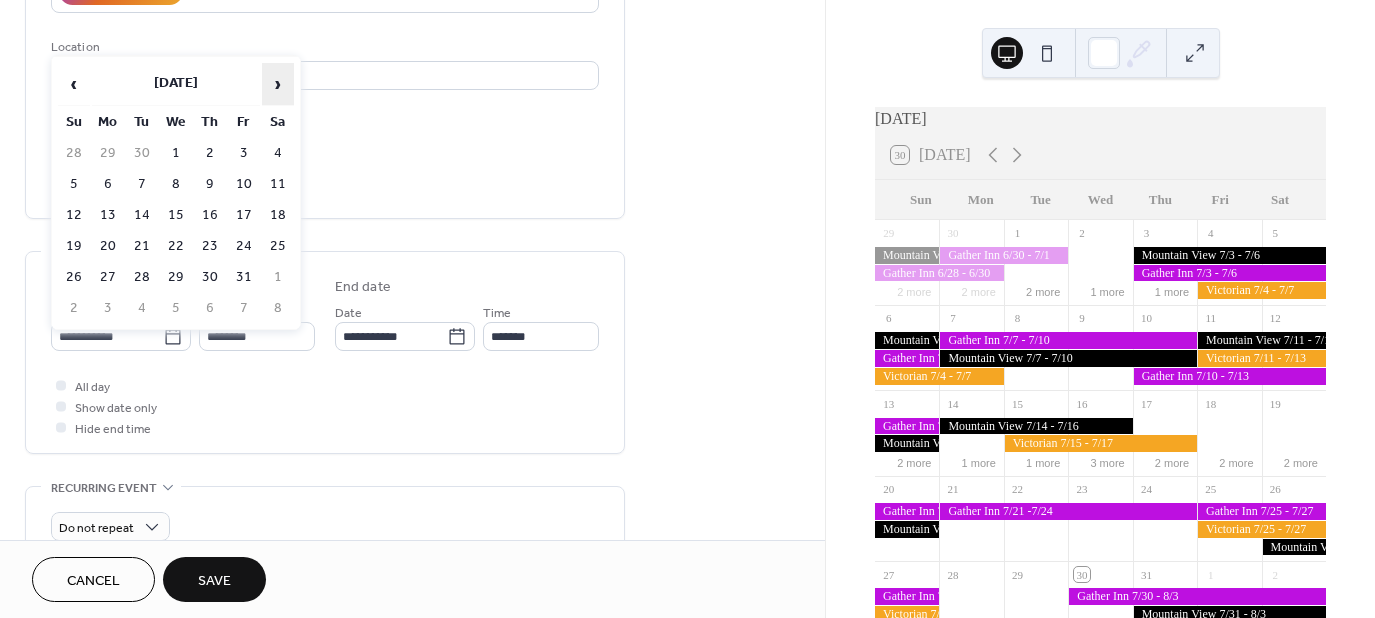 click on "›" at bounding box center [278, 84] 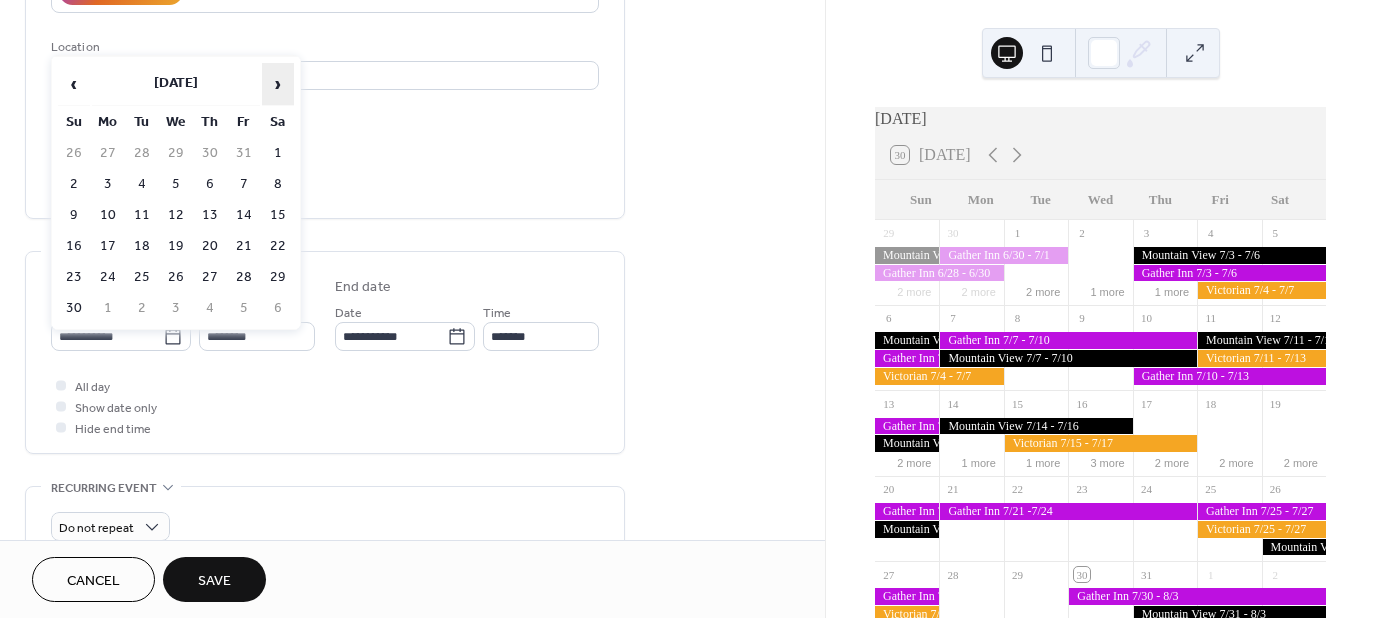 click on "›" at bounding box center [278, 84] 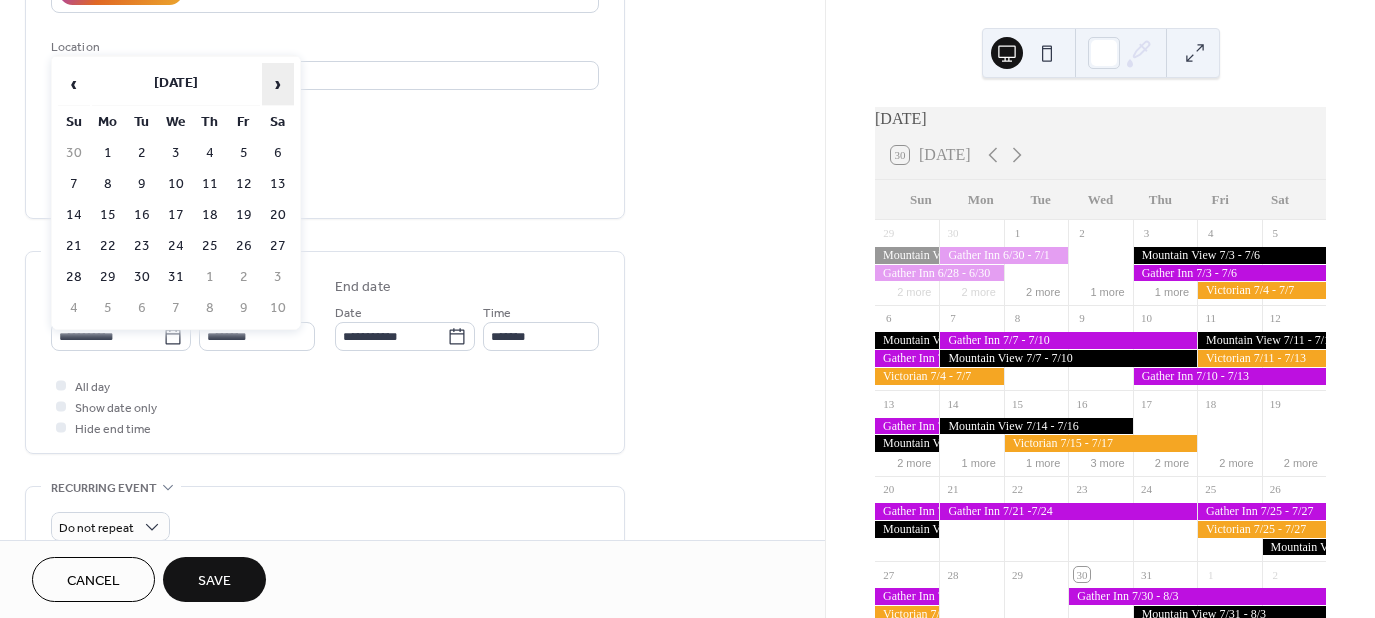 click on "›" at bounding box center (278, 84) 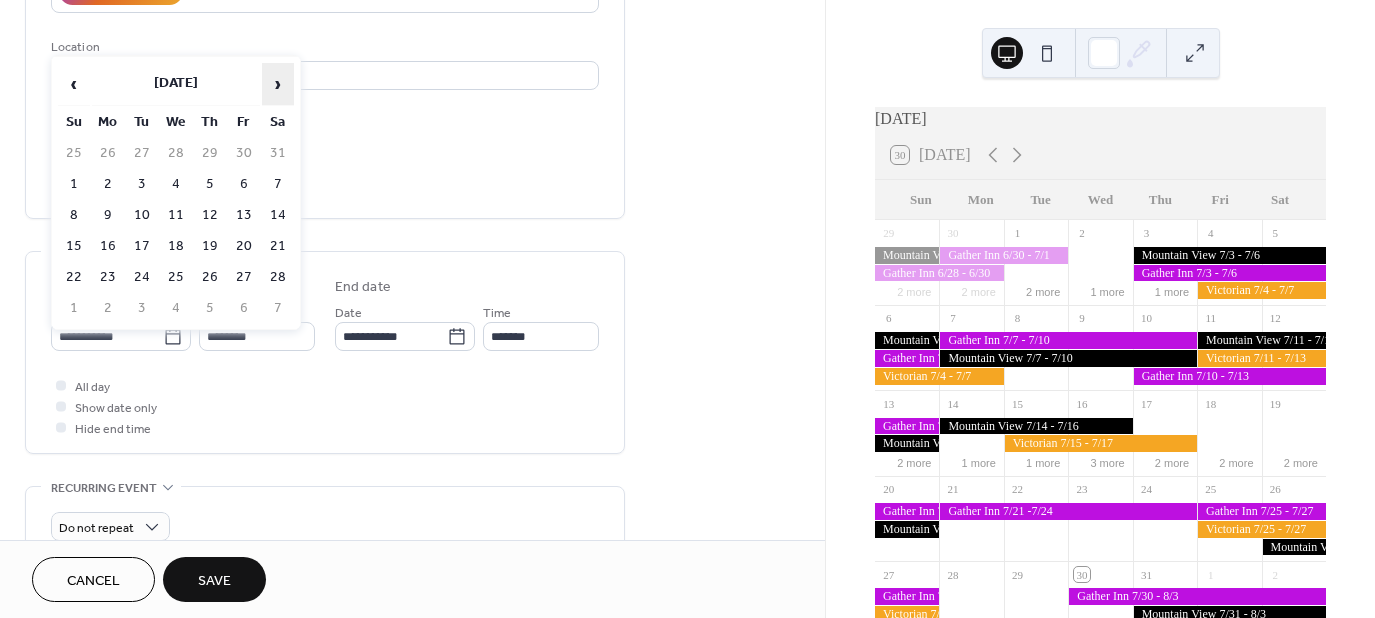 click on "›" at bounding box center [278, 84] 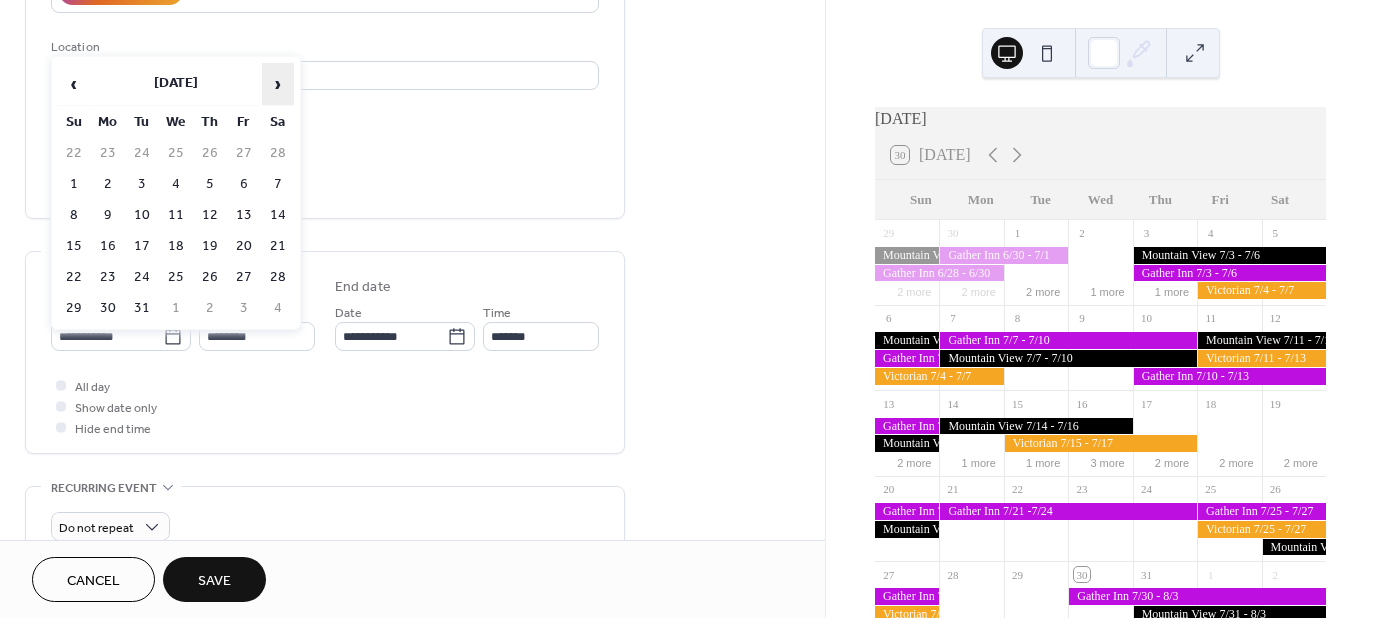 click on "›" at bounding box center [278, 84] 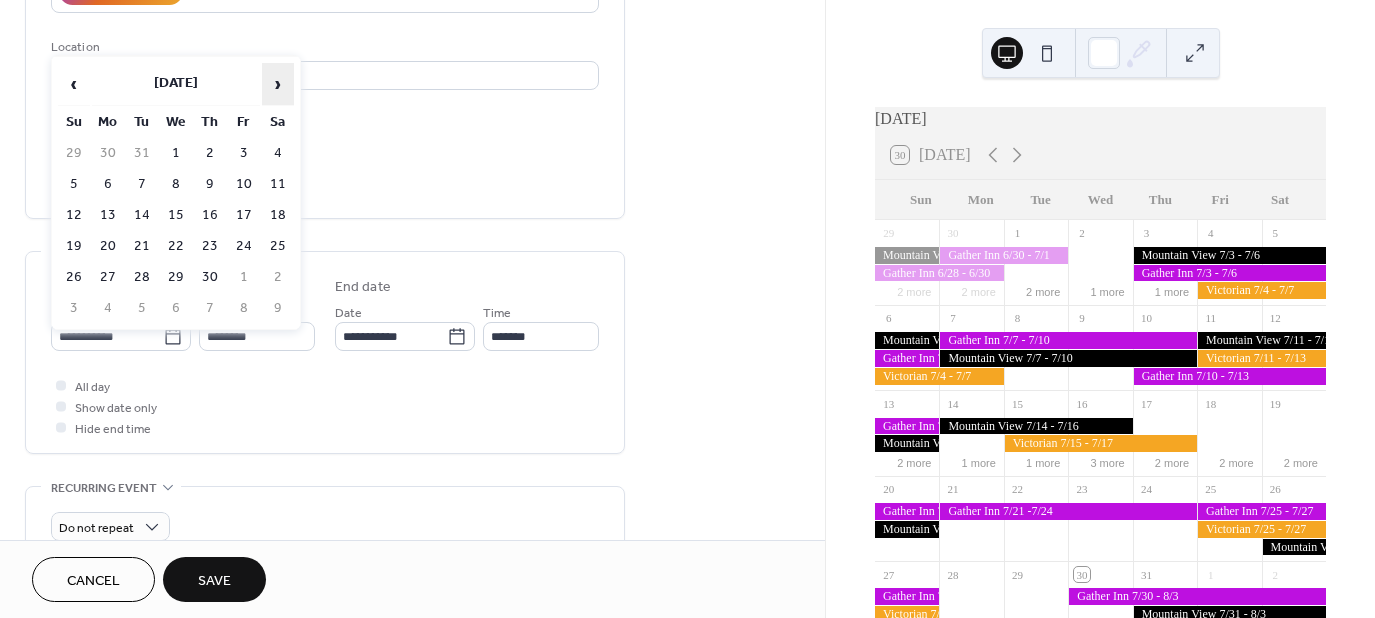 click on "›" at bounding box center [278, 84] 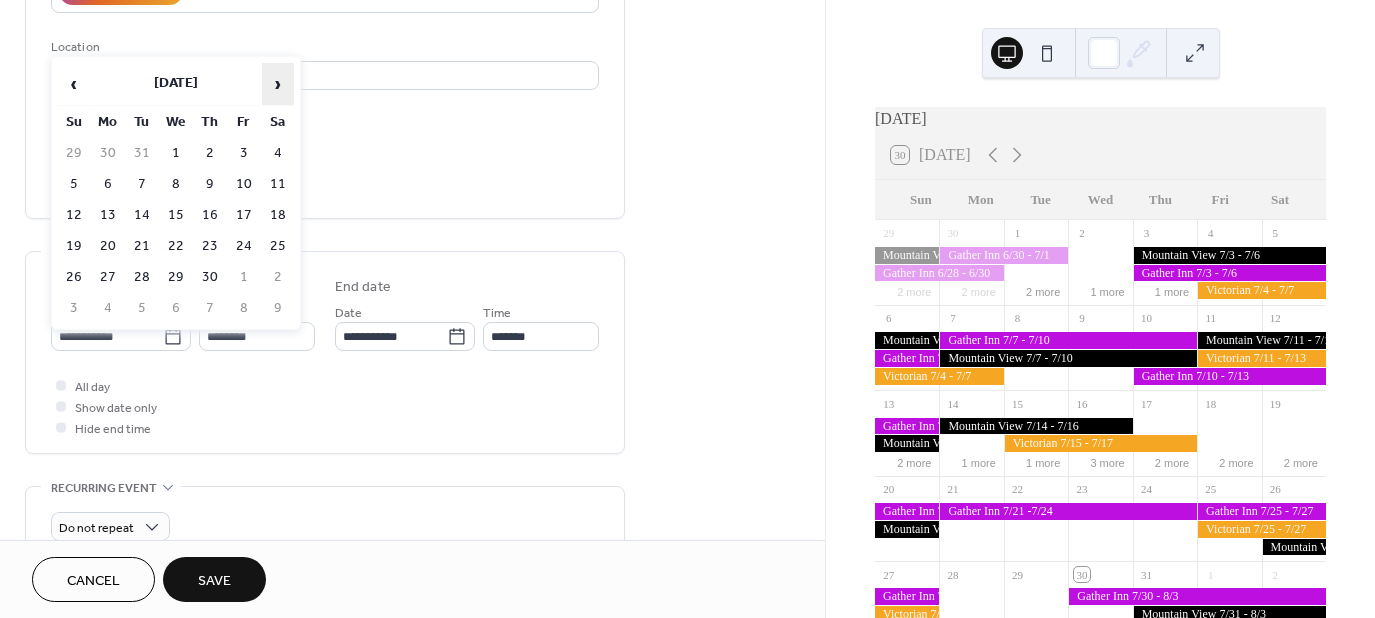 click on "›" at bounding box center [278, 84] 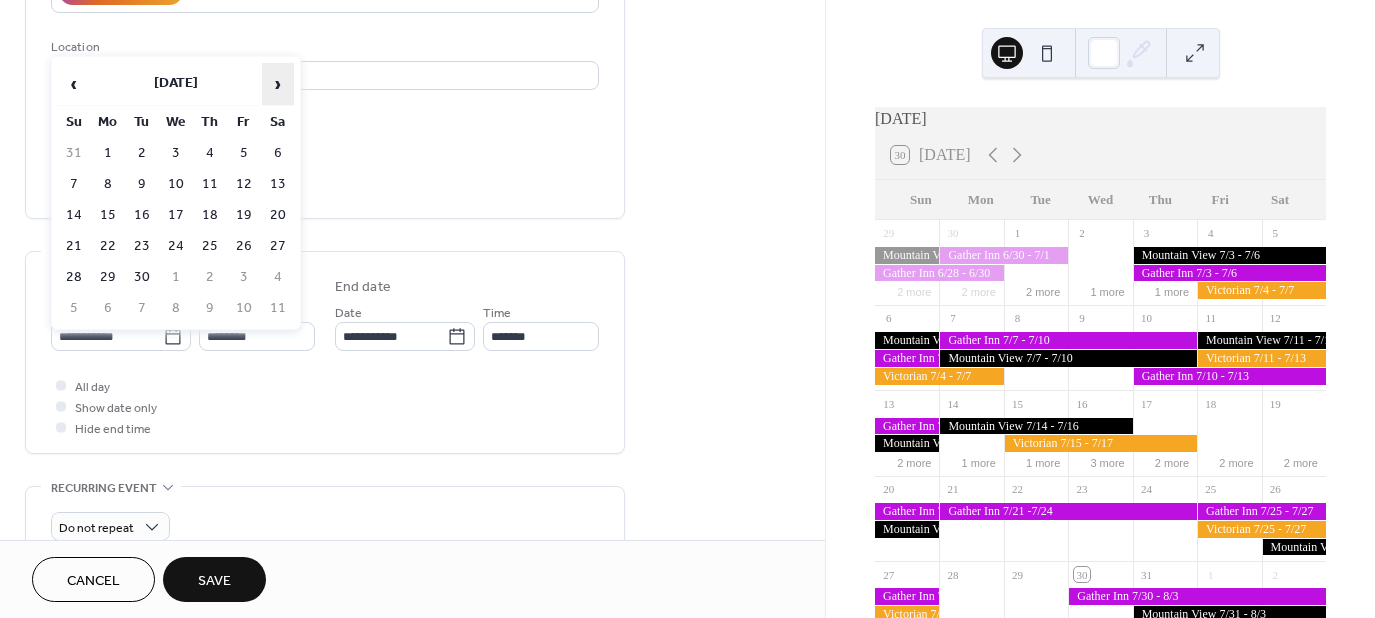 click on "›" at bounding box center [278, 84] 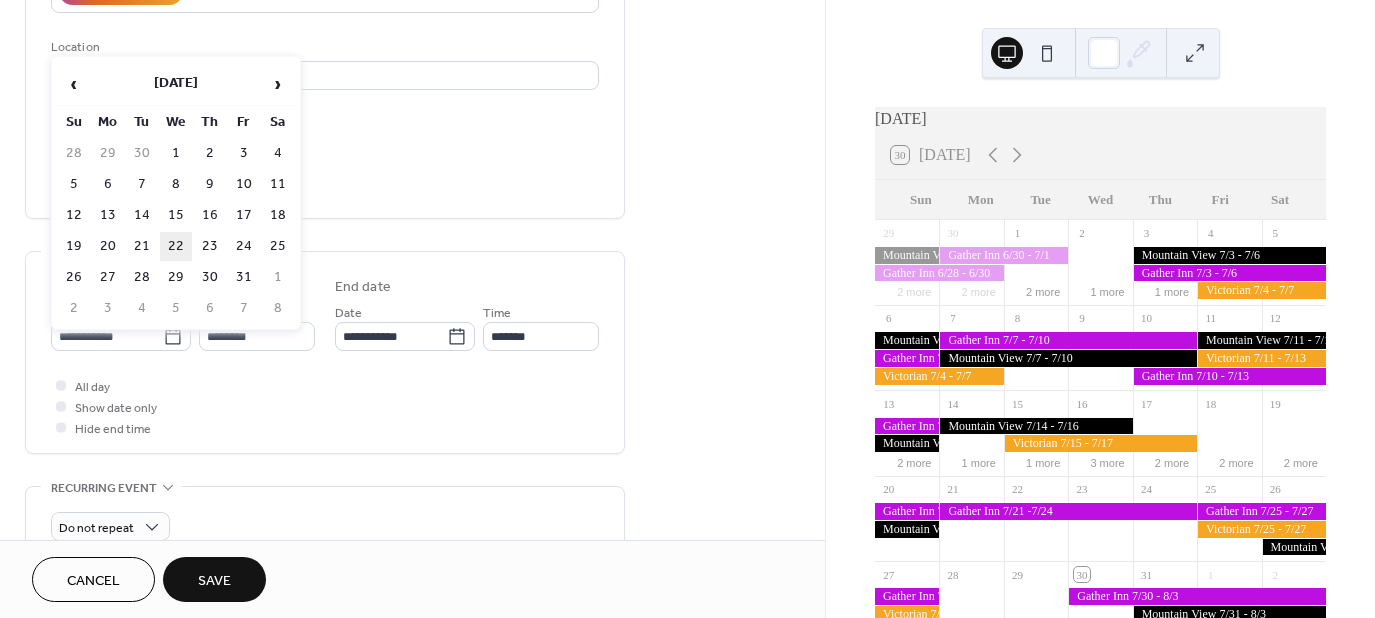 click on "22" at bounding box center [176, 246] 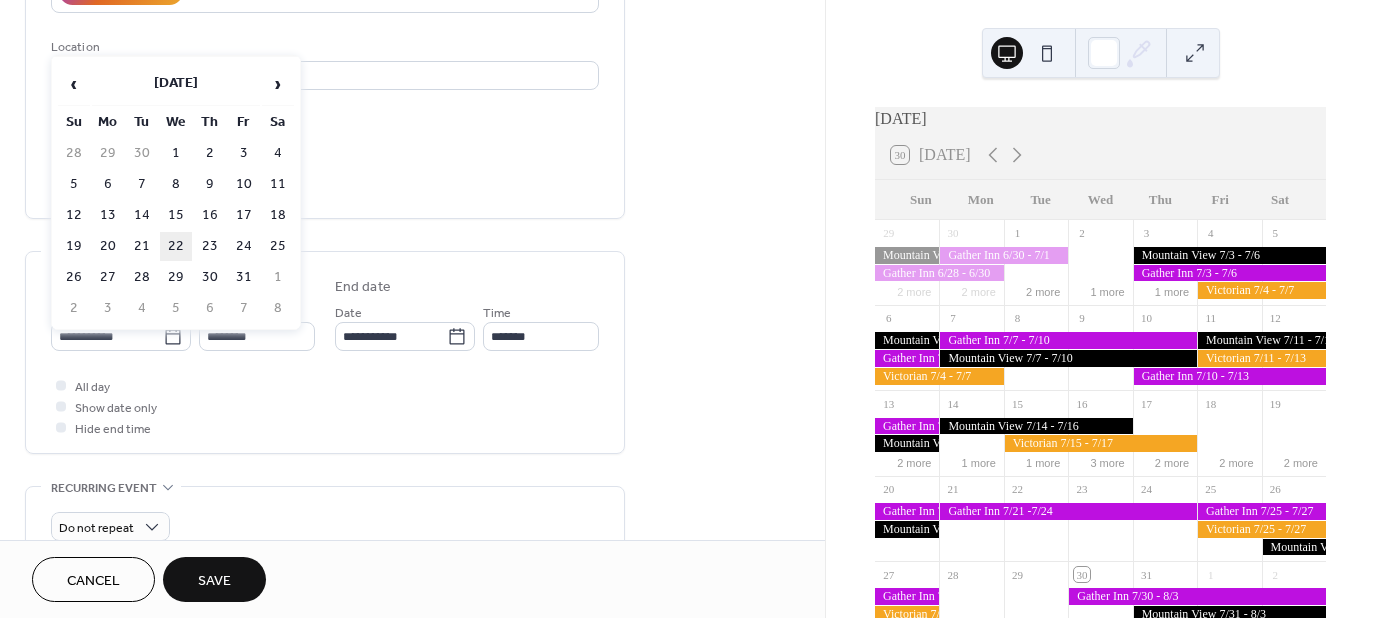 type on "**********" 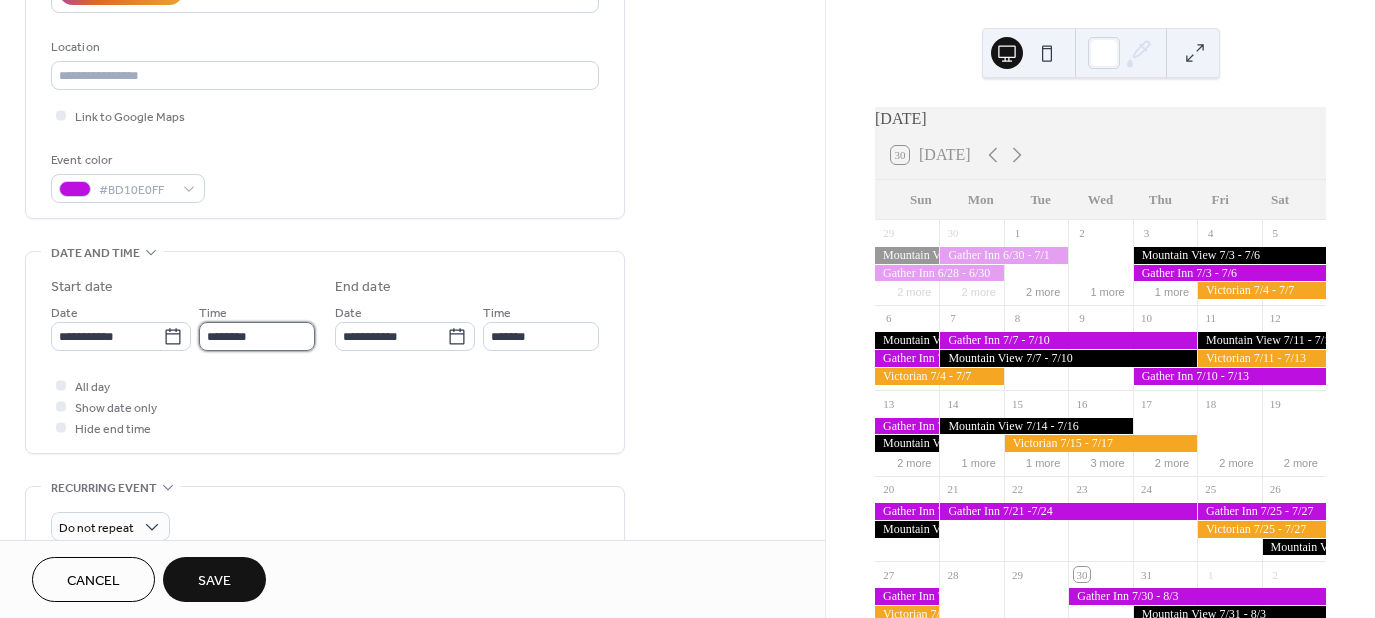 click on "********" at bounding box center (257, 336) 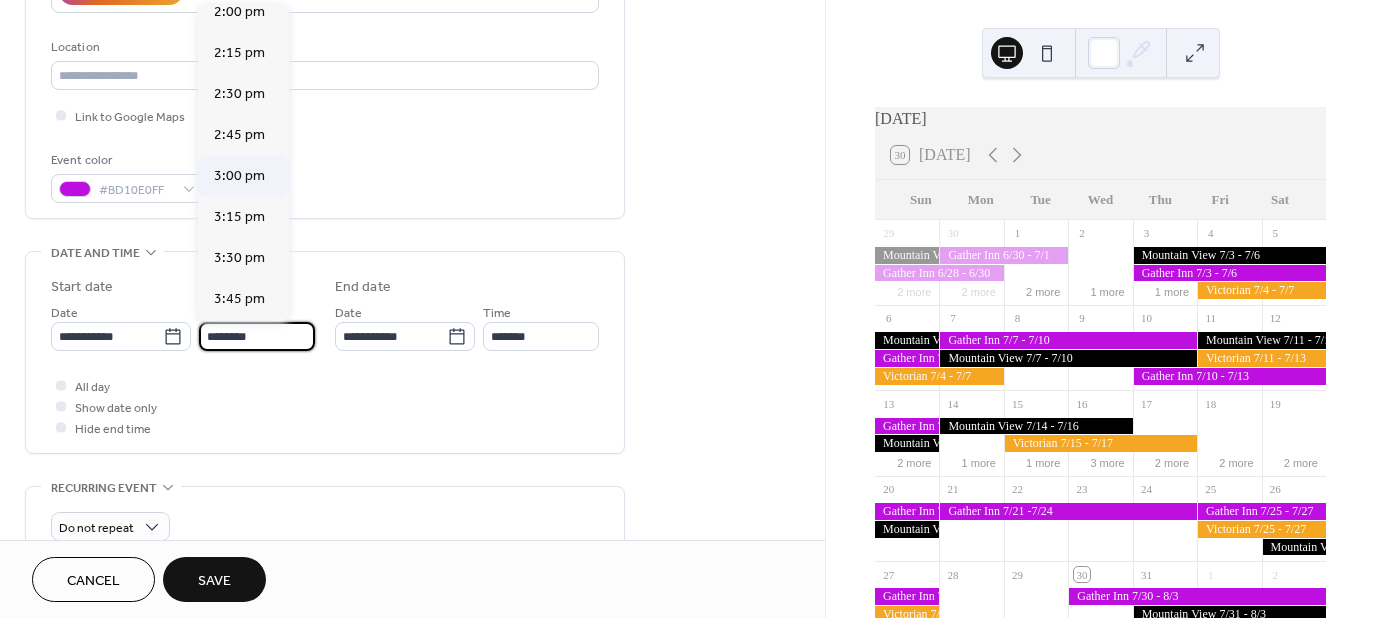scroll, scrollTop: 2368, scrollLeft: 0, axis: vertical 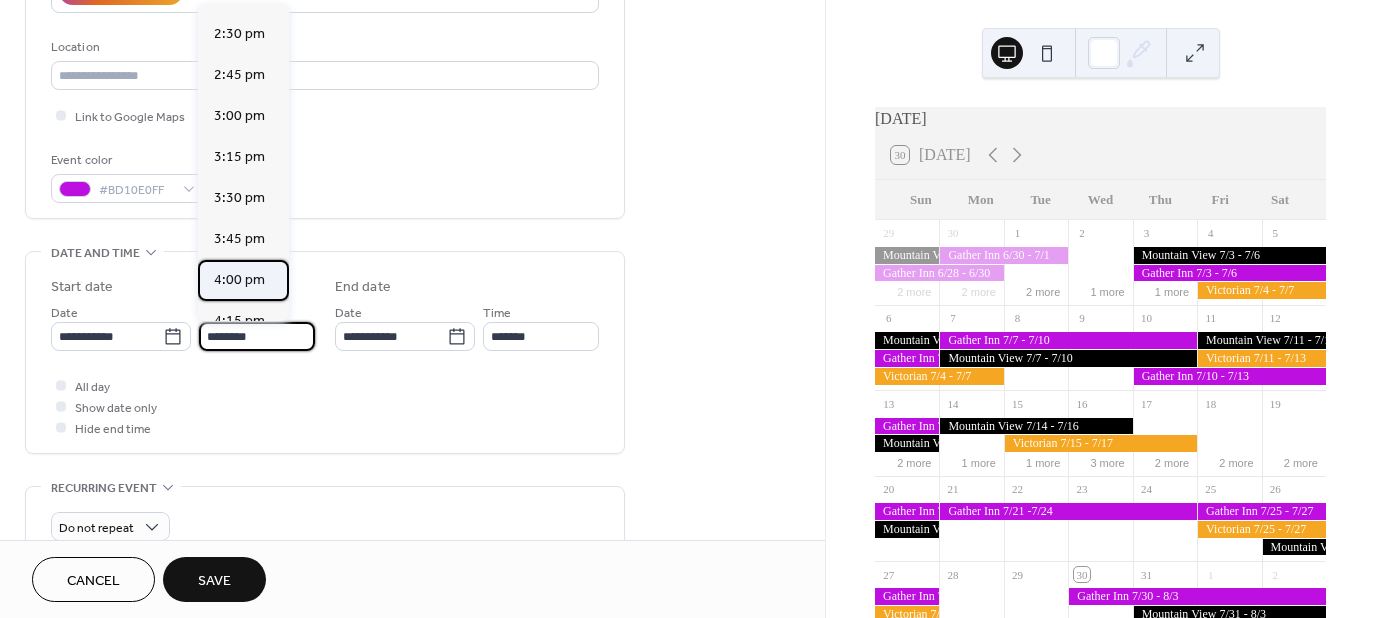 click on "4:00 pm" at bounding box center [239, 280] 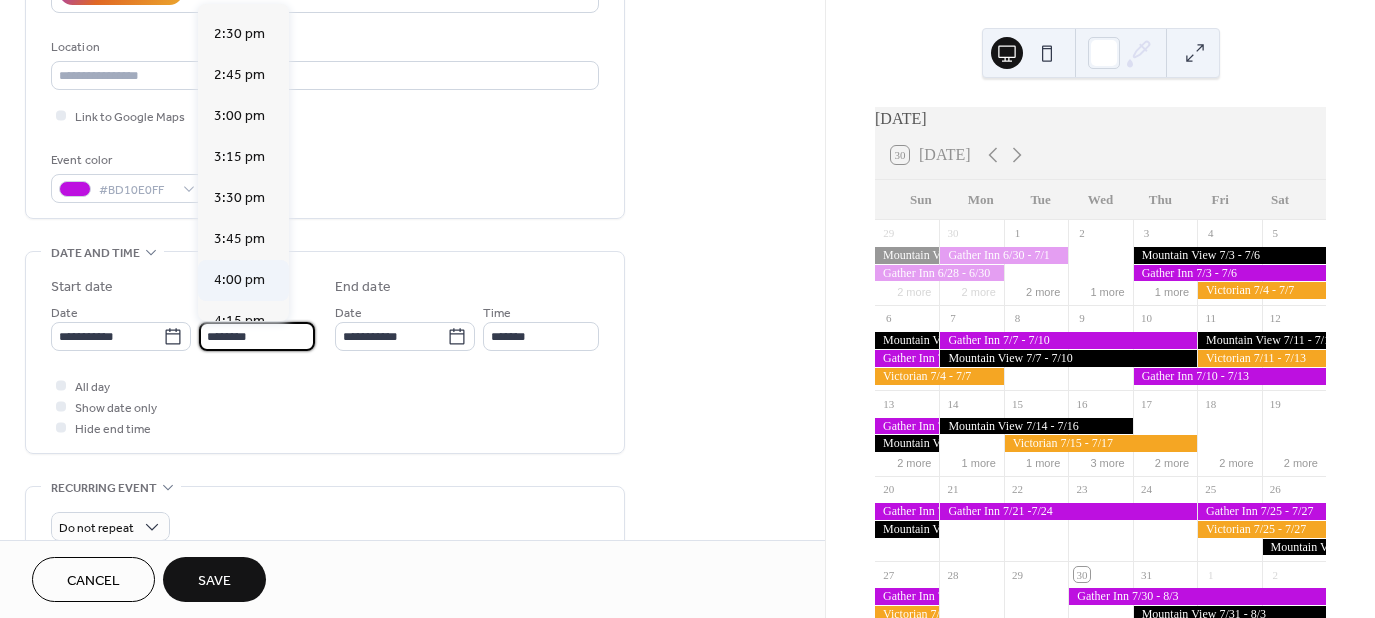 type on "*******" 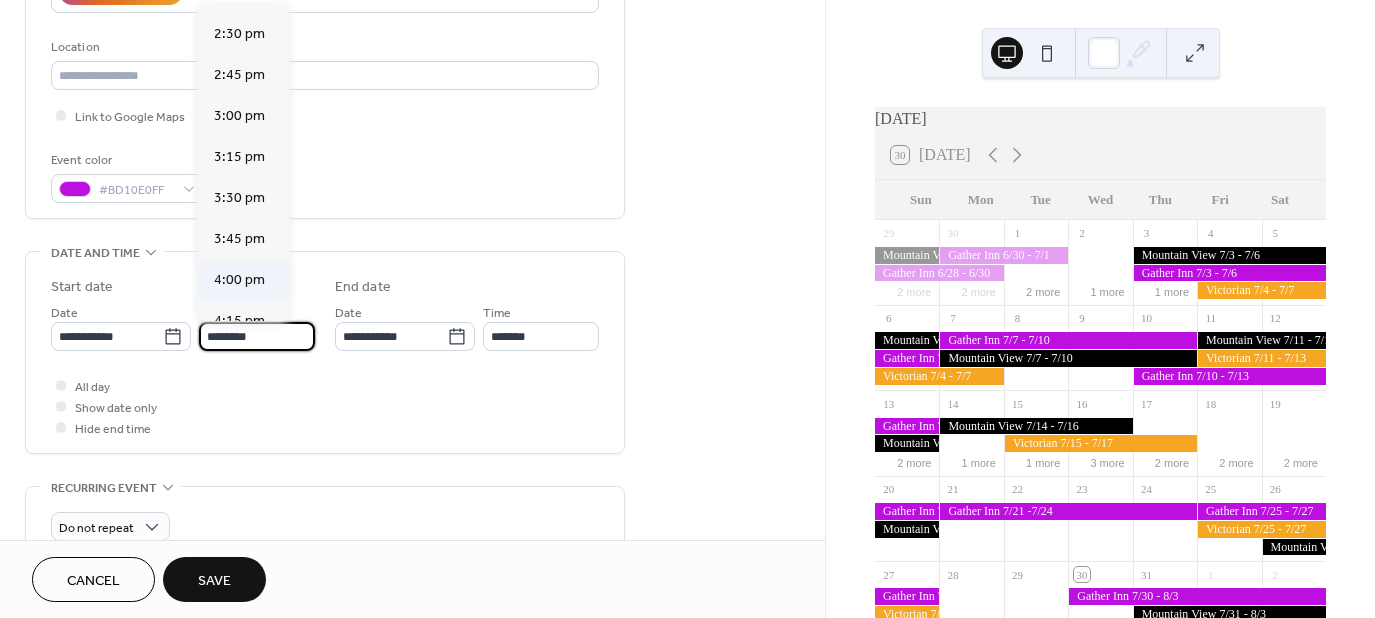 type on "*******" 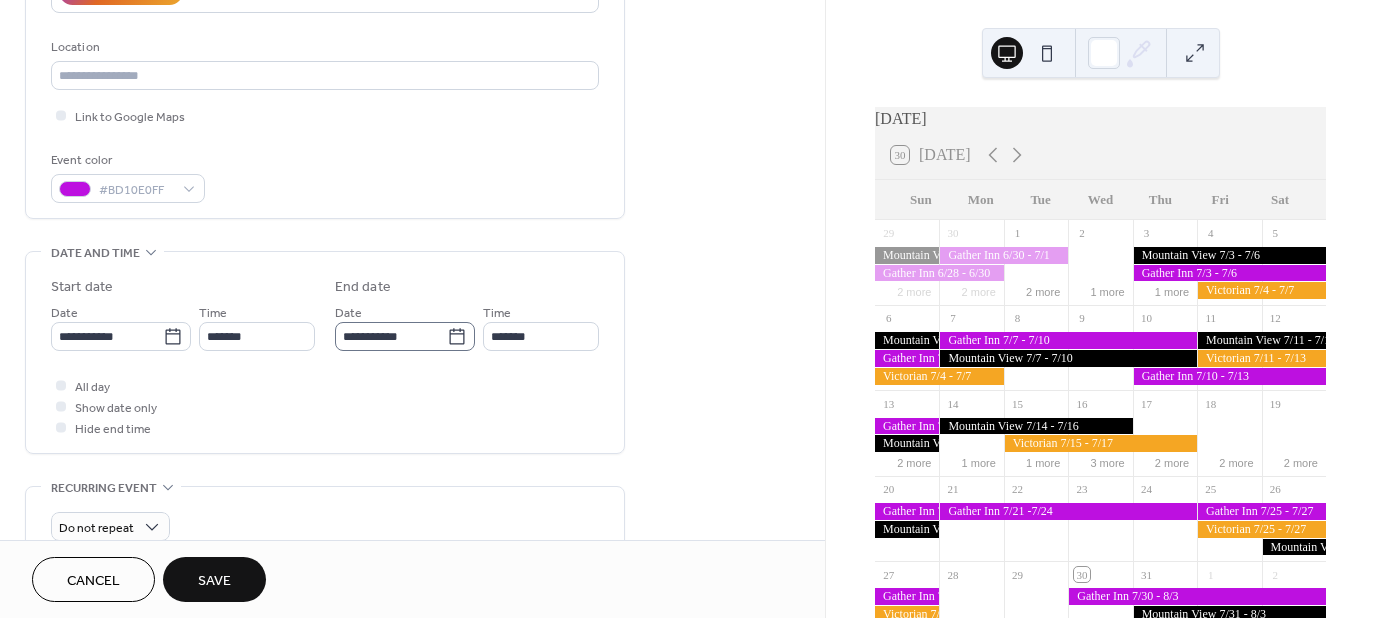click 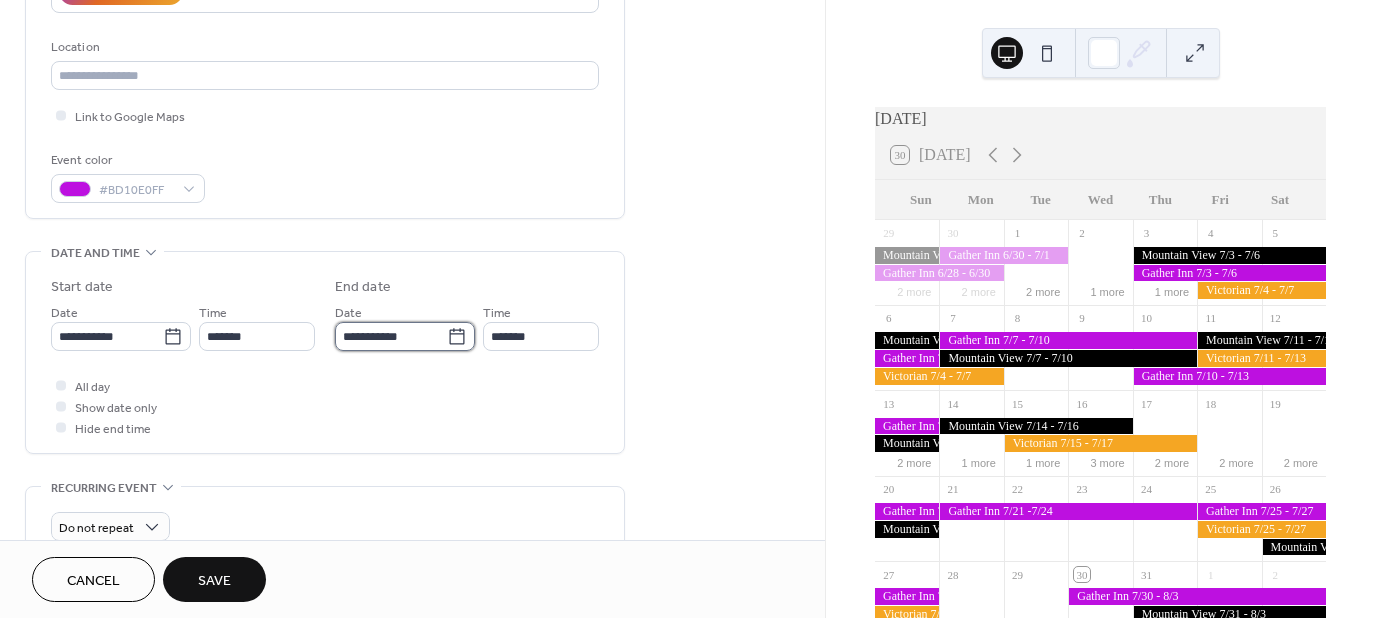 click on "**********" at bounding box center [391, 336] 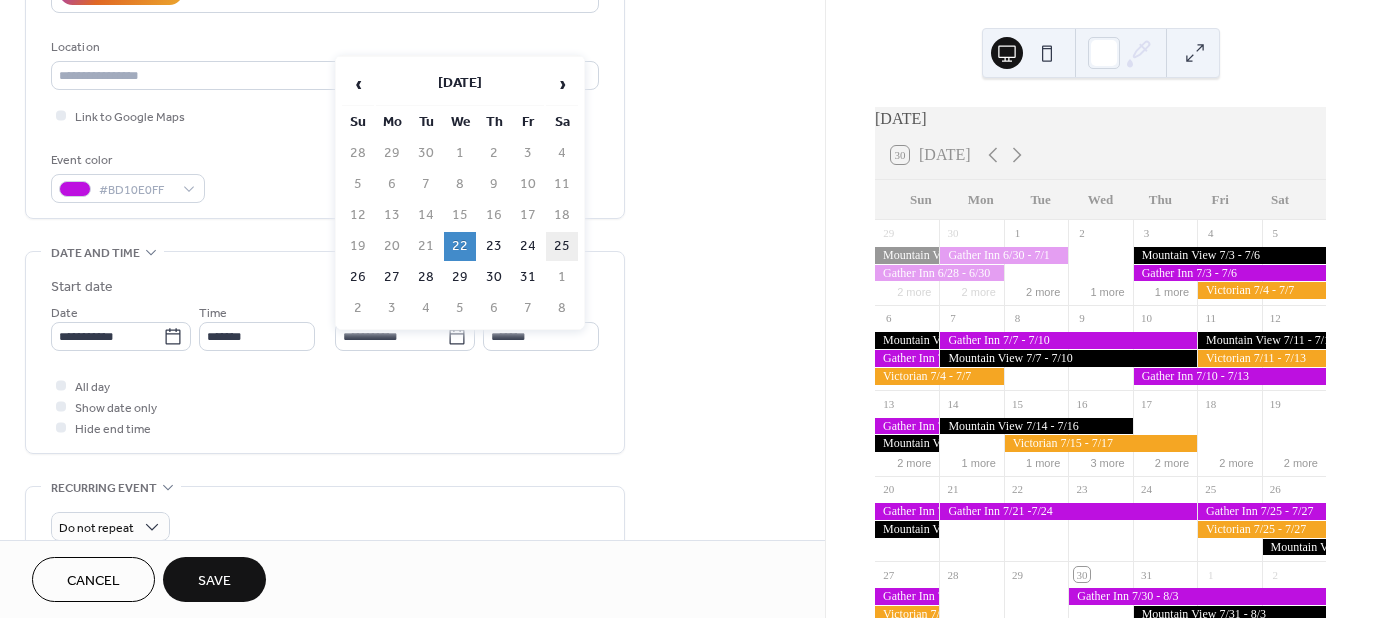 click on "25" at bounding box center [562, 246] 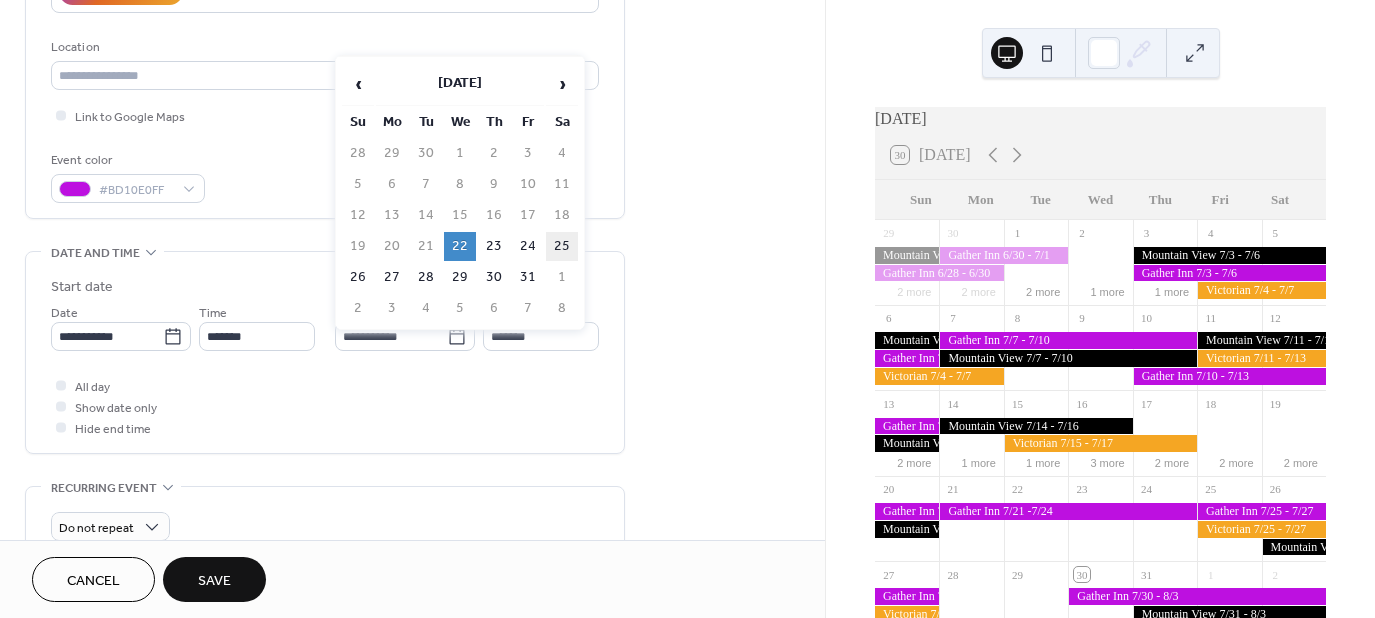 type on "**********" 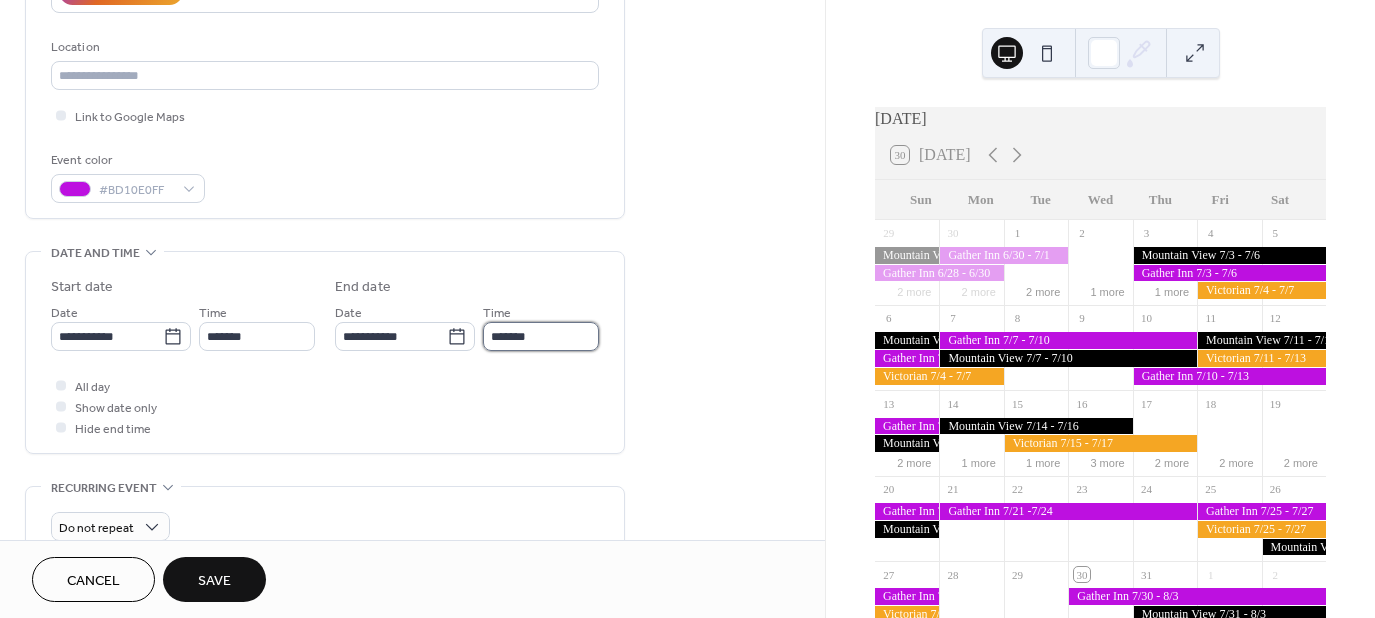 click on "*******" at bounding box center [541, 336] 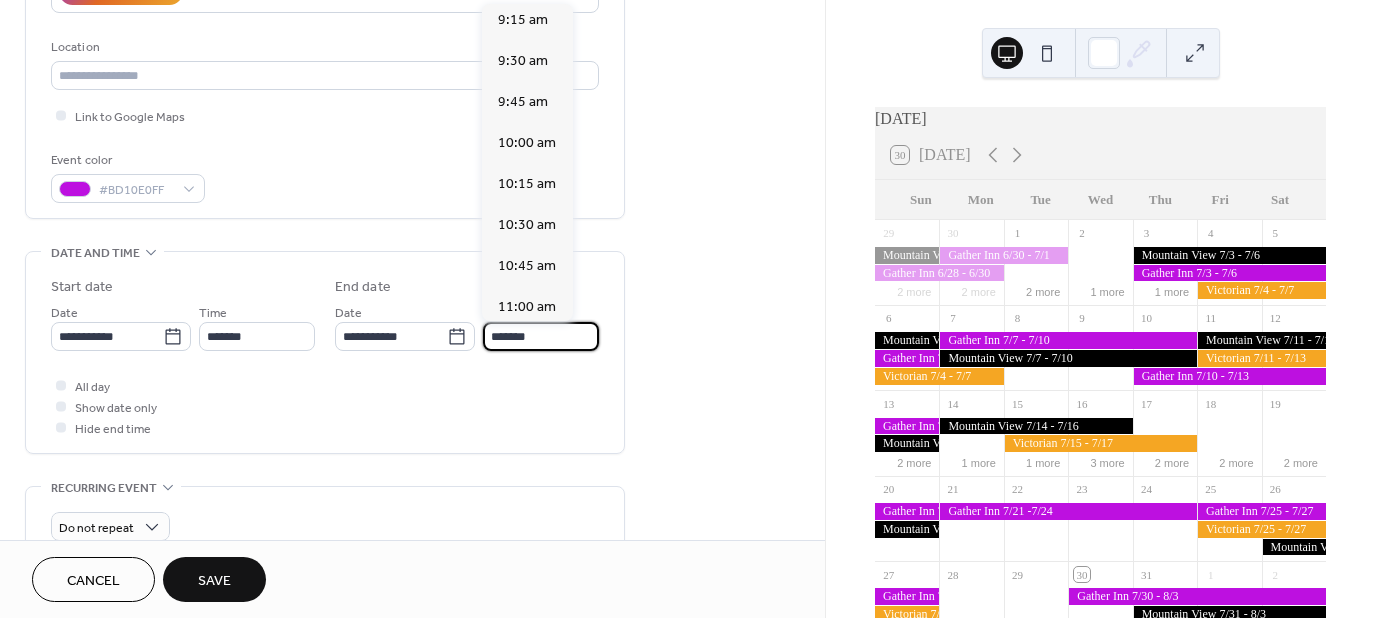 scroll, scrollTop: 1488, scrollLeft: 0, axis: vertical 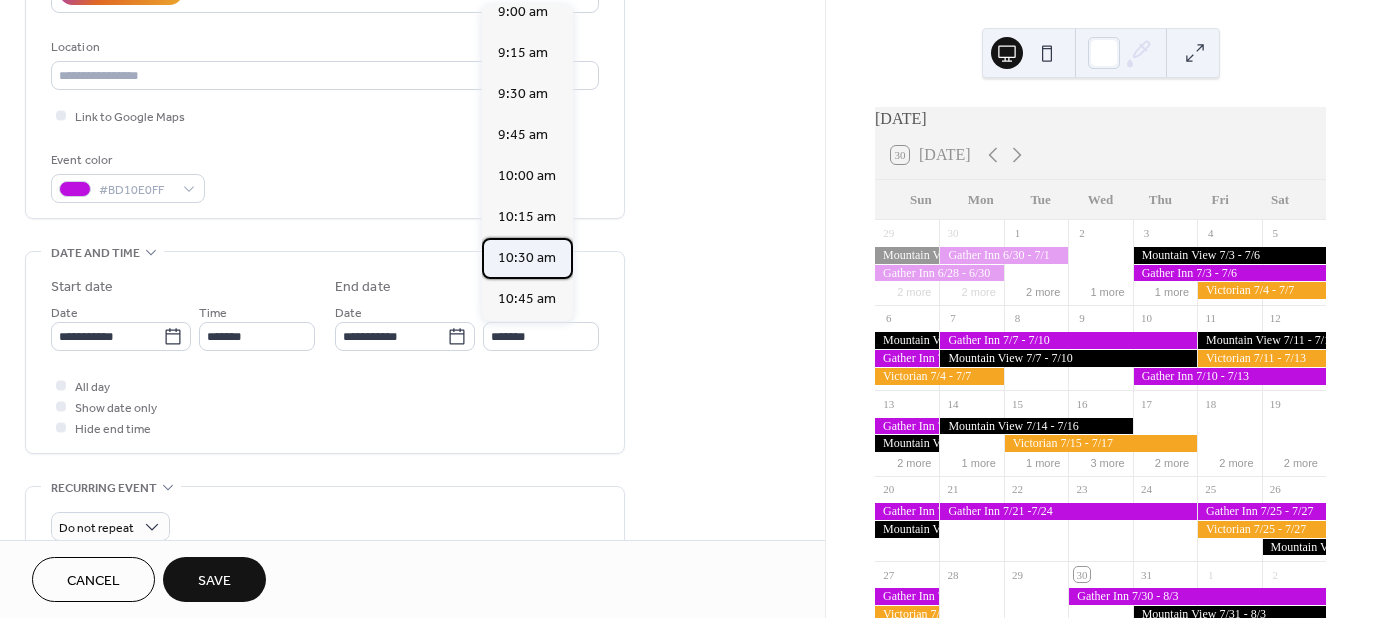 click on "10:30 am" at bounding box center [527, 258] 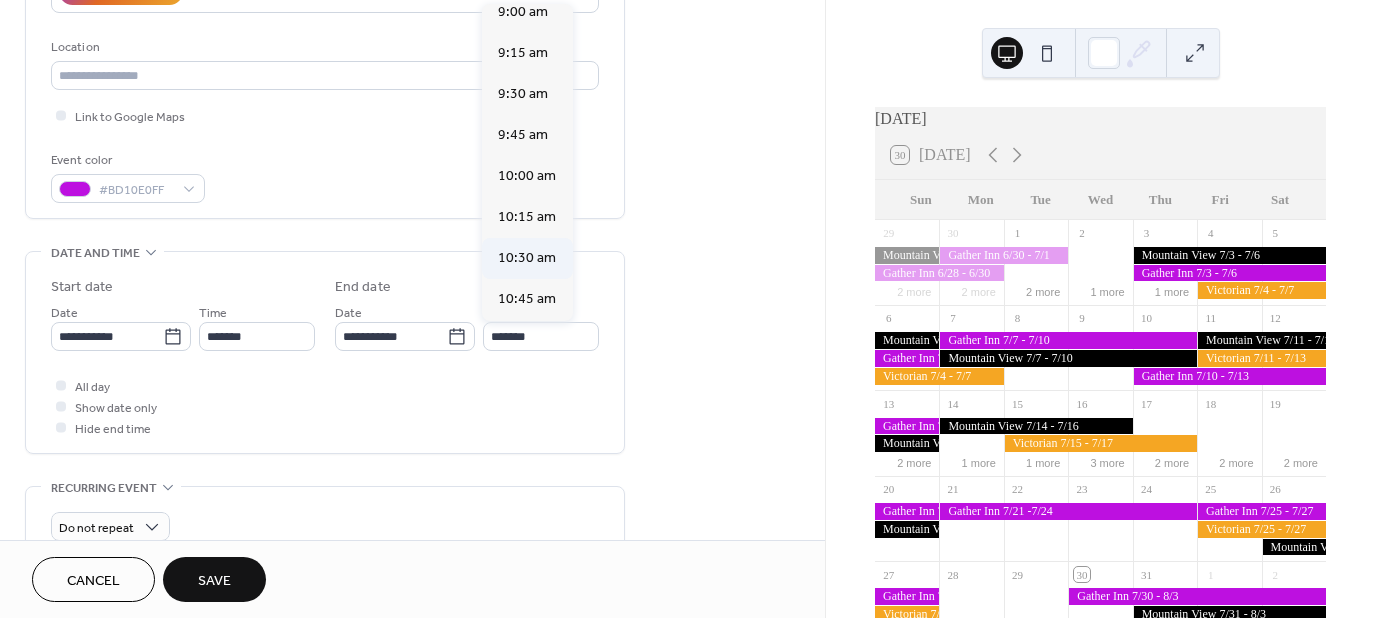 type on "********" 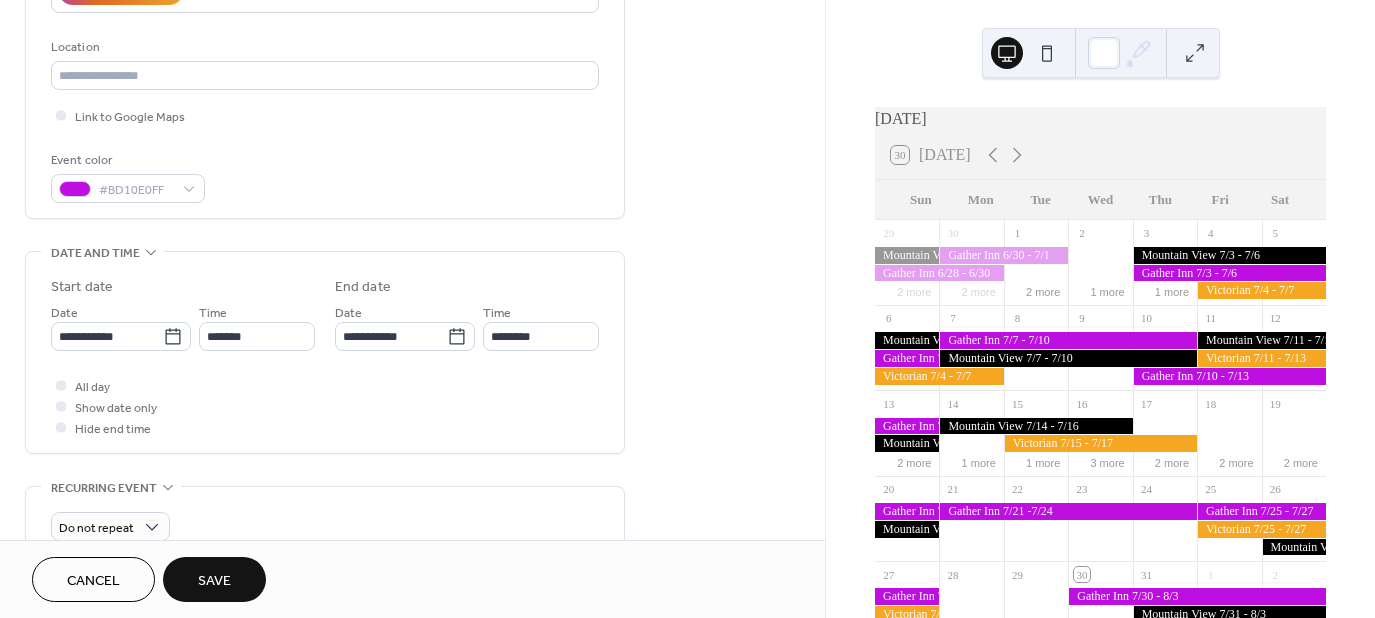 click on "**********" at bounding box center (412, 320) 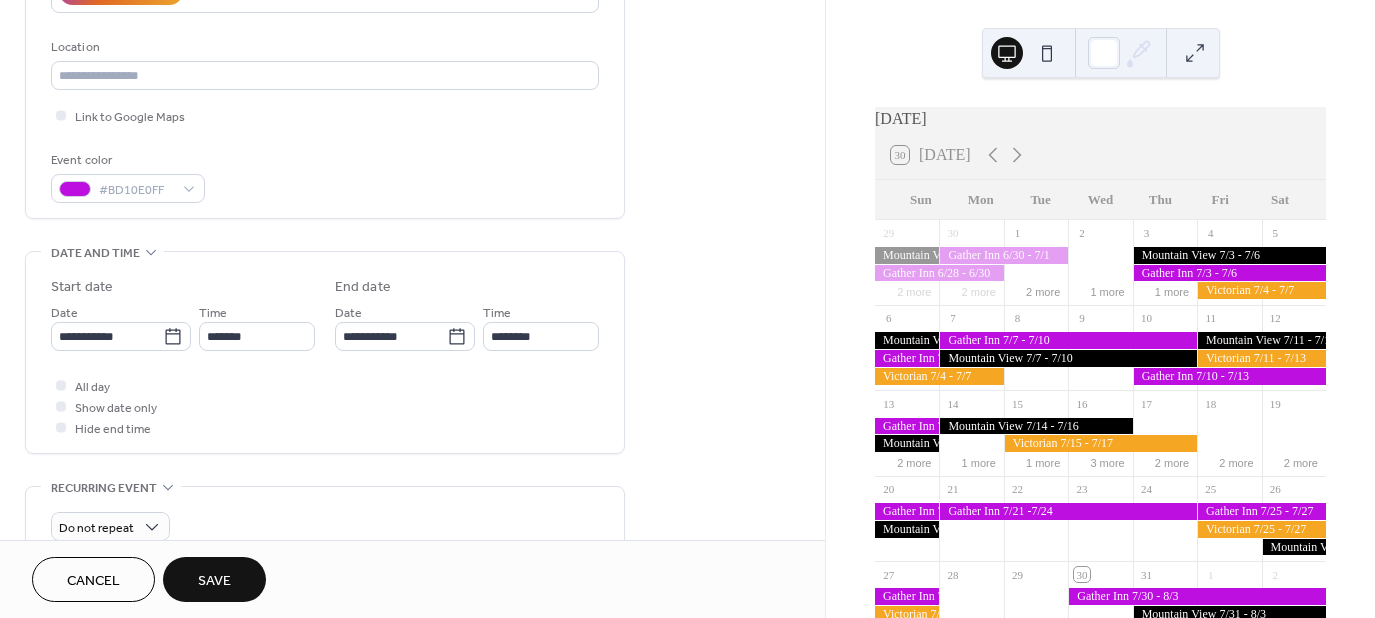 click on "All day Show date only Hide end time" at bounding box center [325, 406] 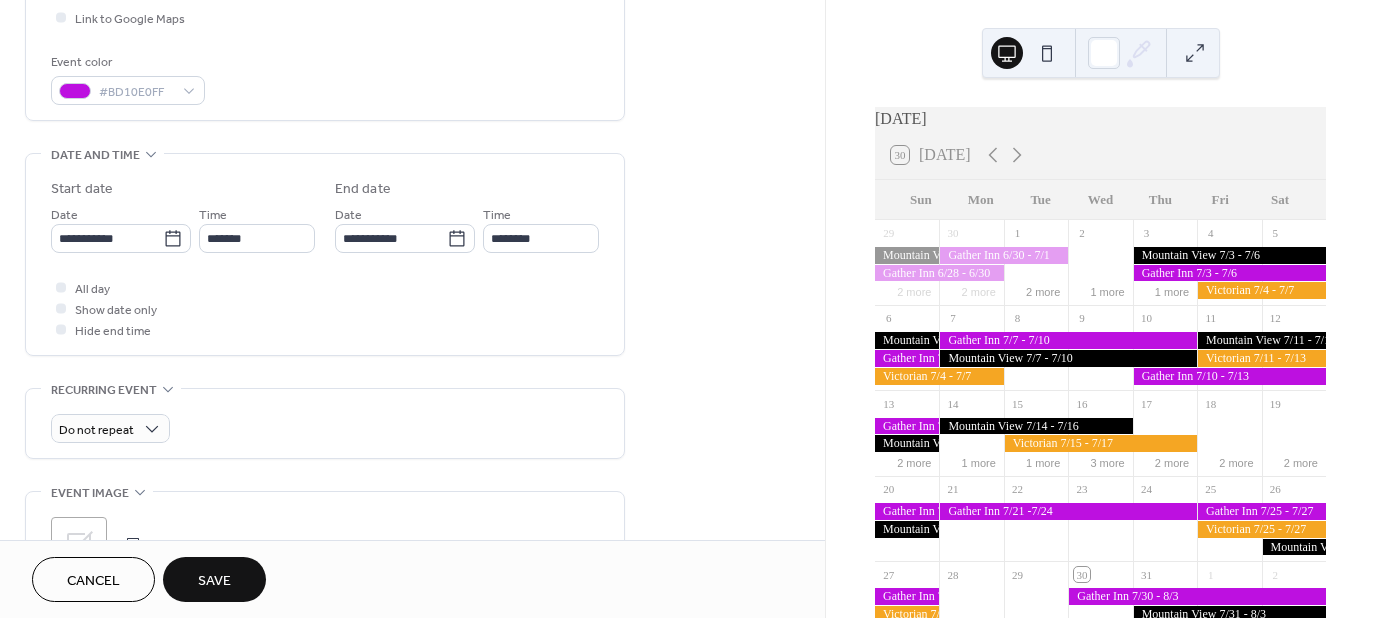 scroll, scrollTop: 500, scrollLeft: 0, axis: vertical 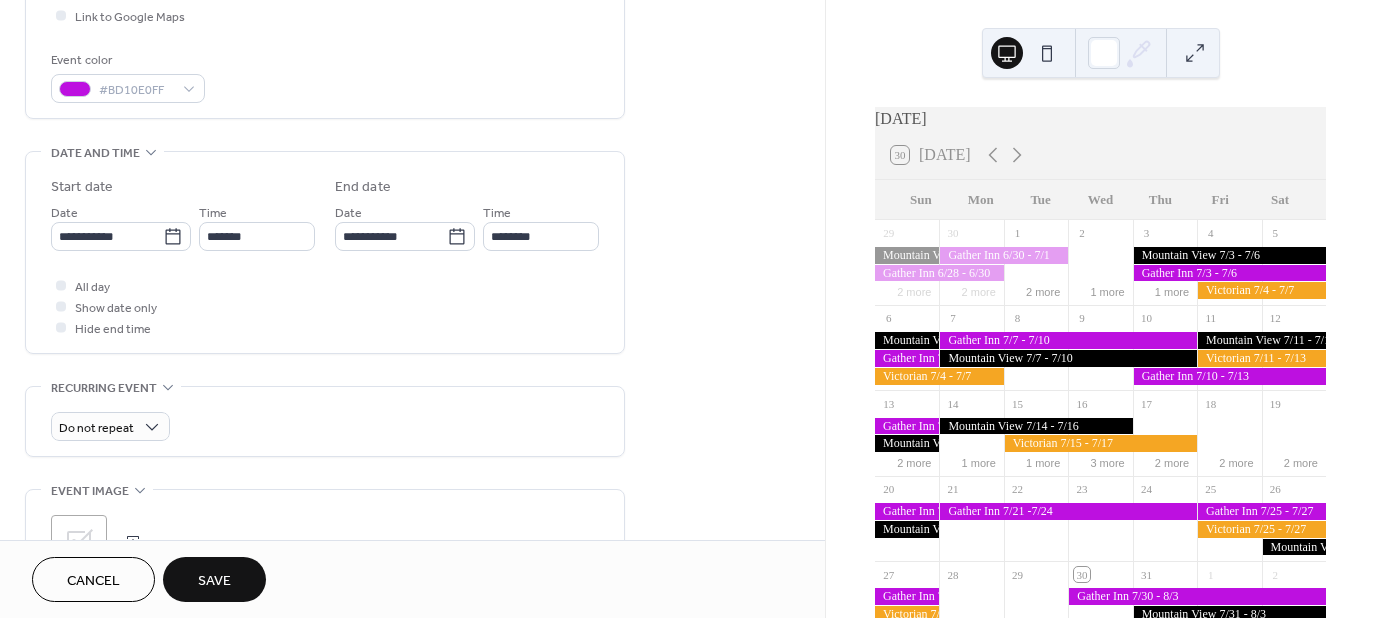 click on "Recurring event Do not repeat •••" at bounding box center [325, 421] 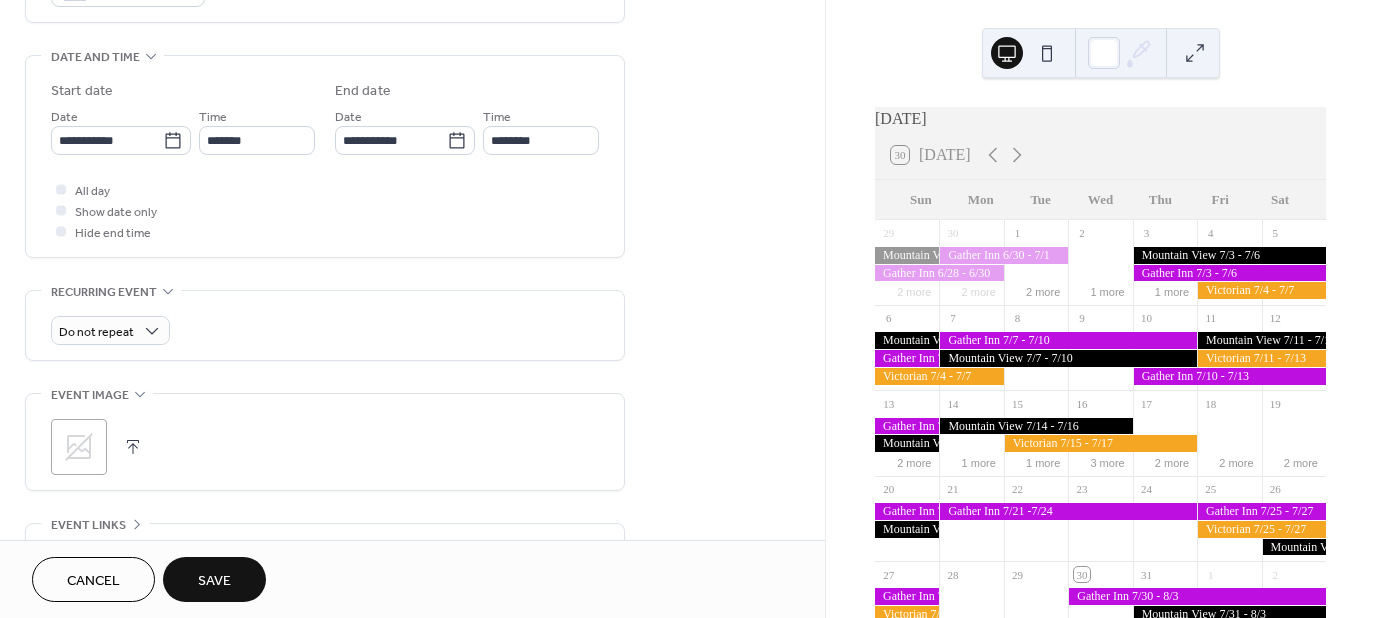 scroll, scrollTop: 600, scrollLeft: 0, axis: vertical 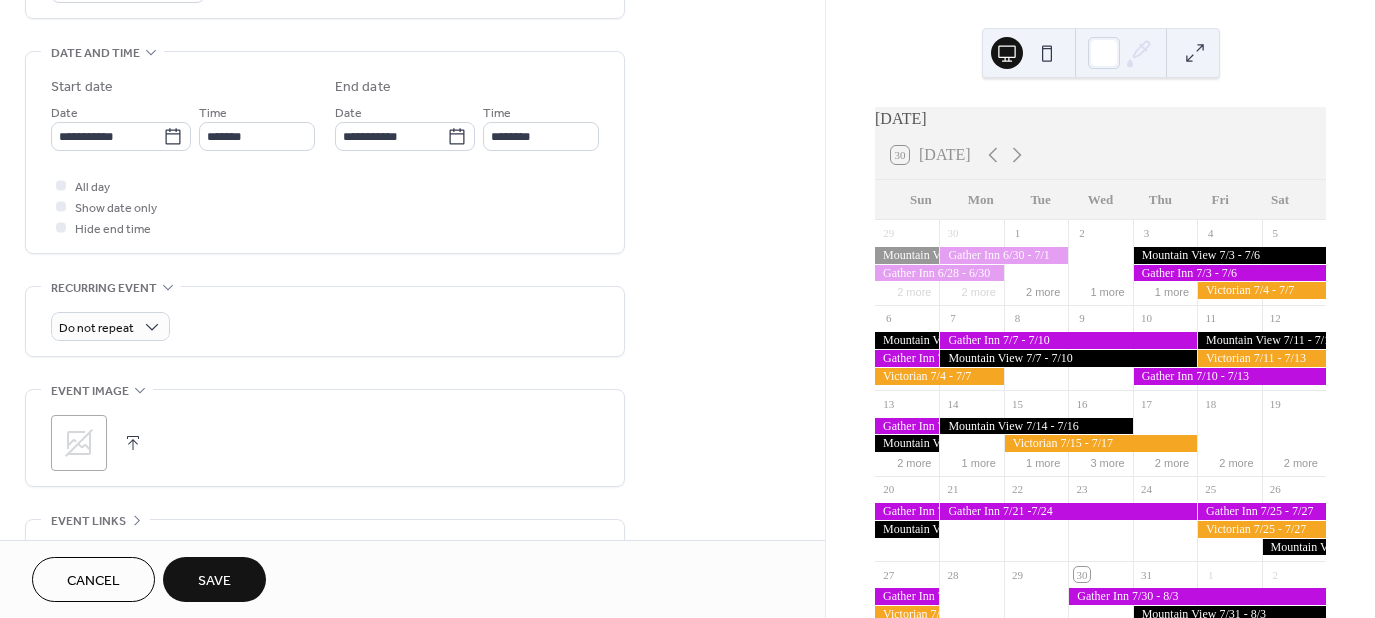 click 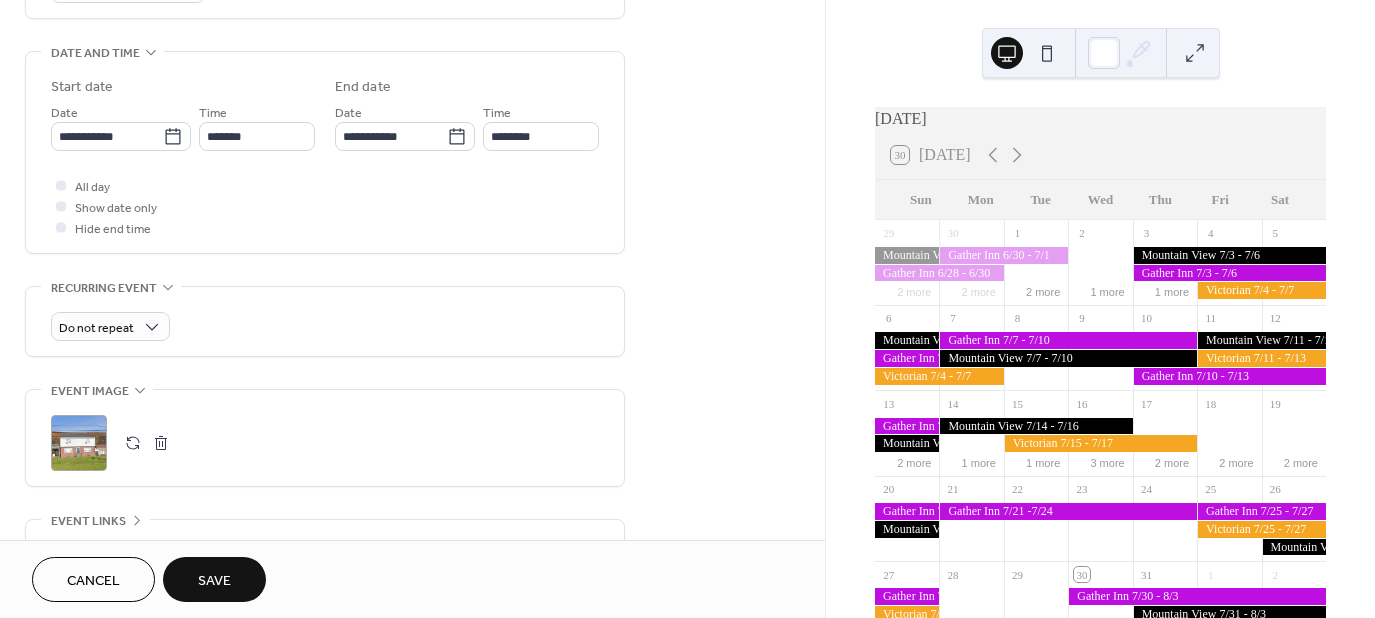 click on "Save" at bounding box center [214, 581] 